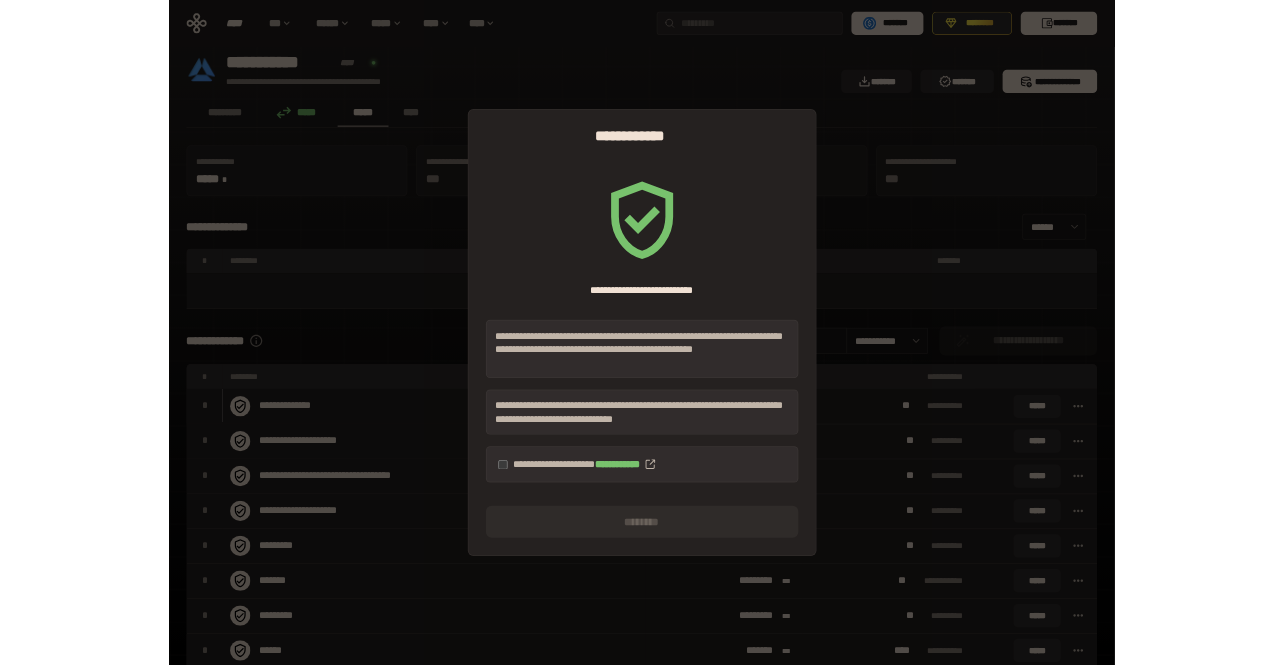scroll, scrollTop: 0, scrollLeft: 0, axis: both 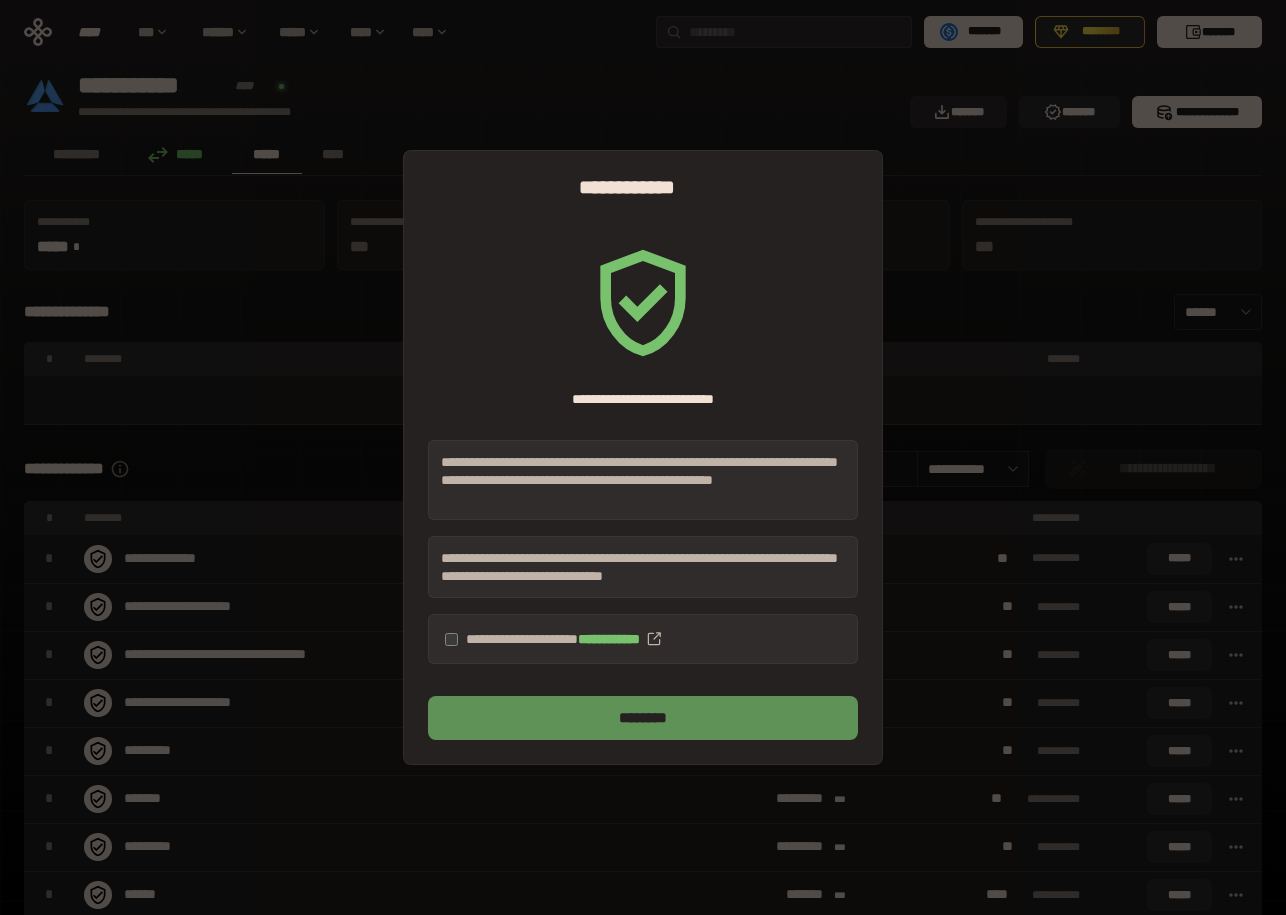click on "********" at bounding box center [643, 718] 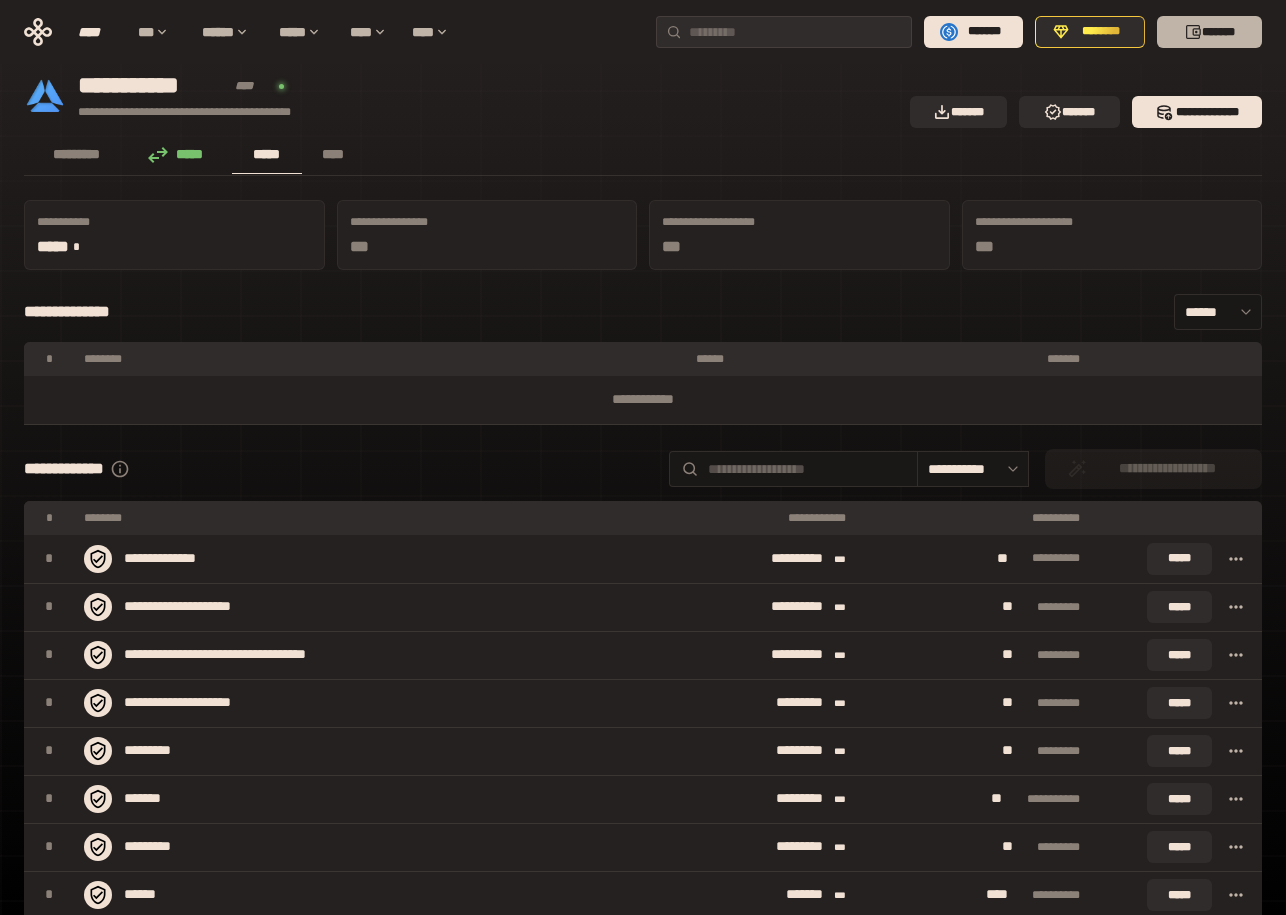 click on "*******" at bounding box center (1209, 32) 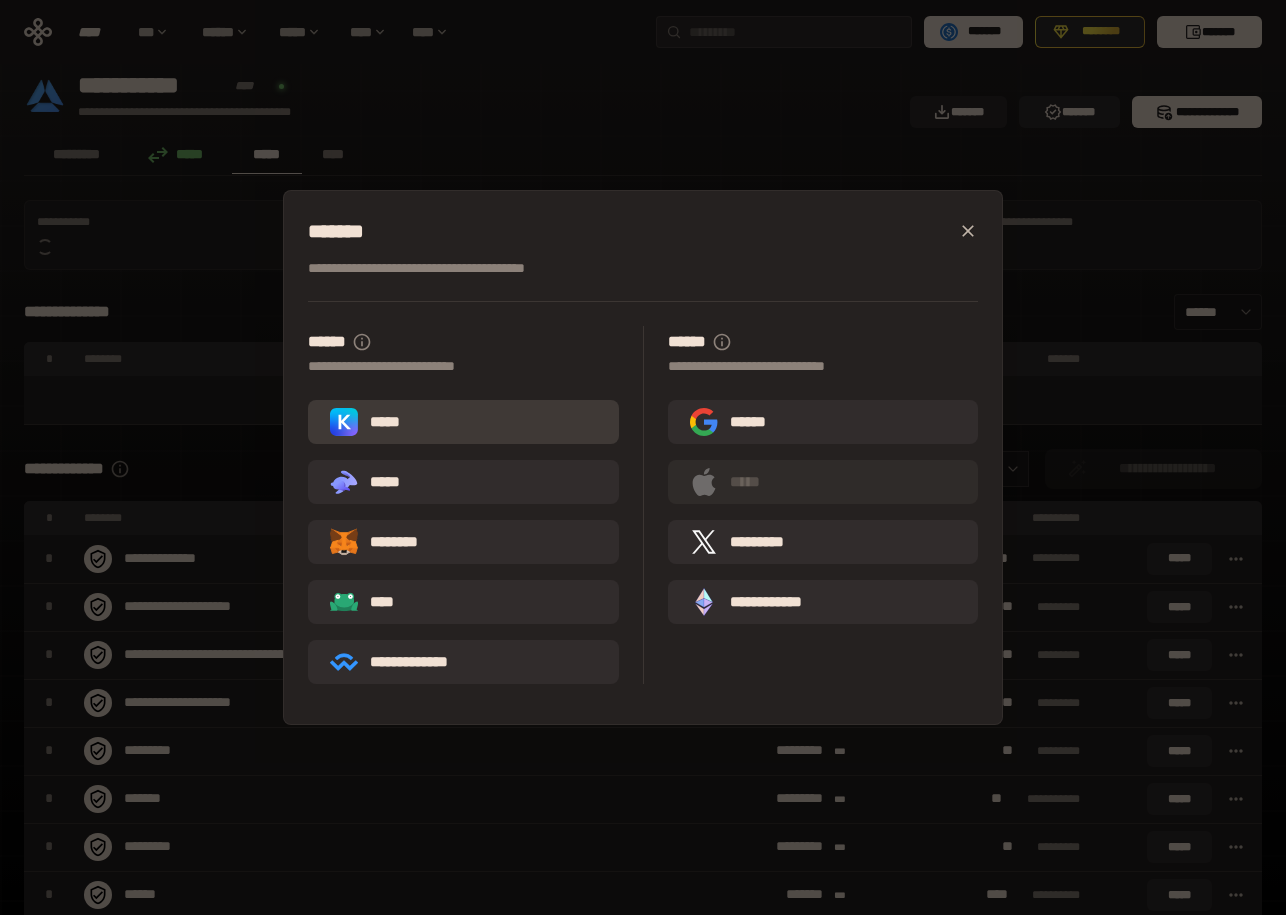 click on "*****" at bounding box center [463, 422] 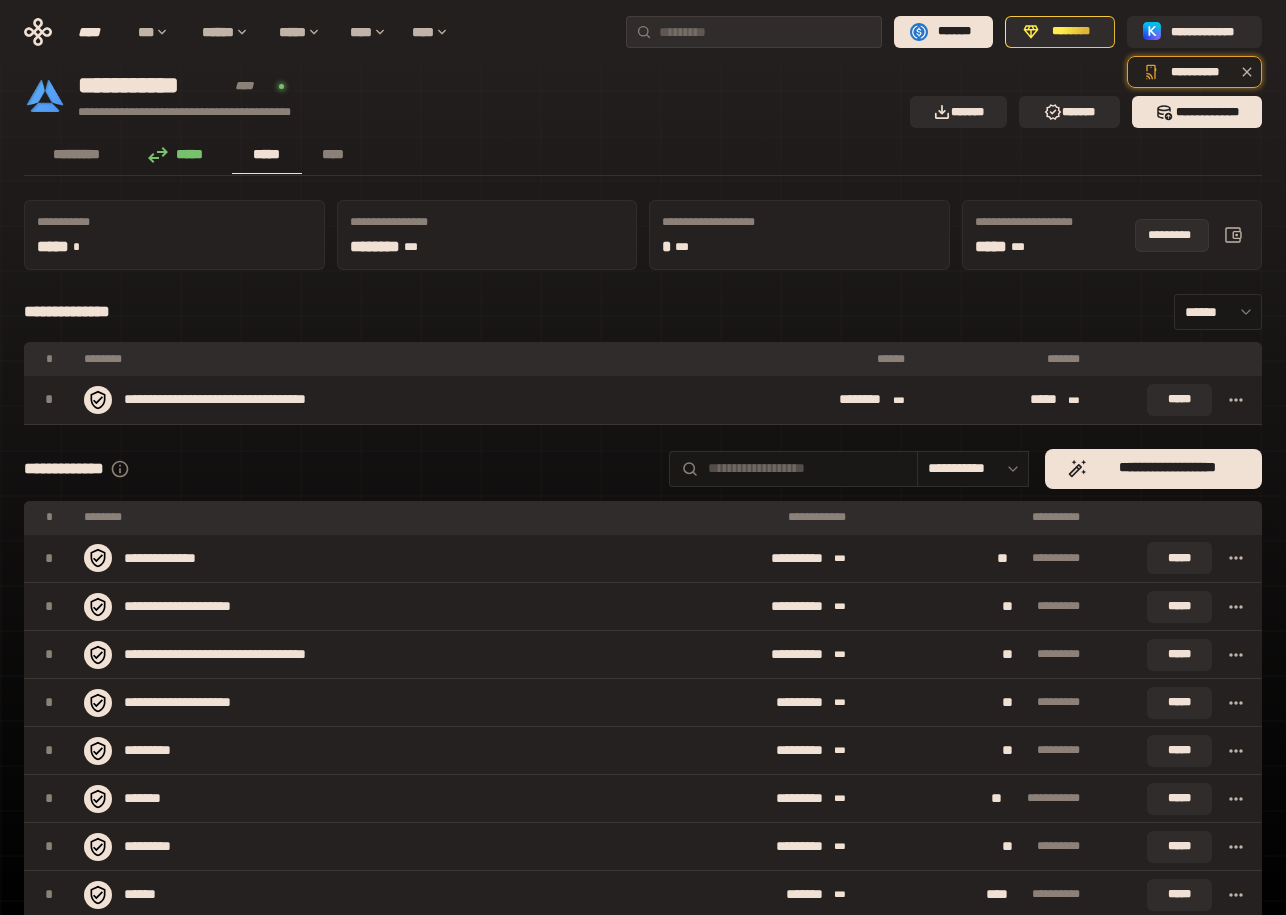 click 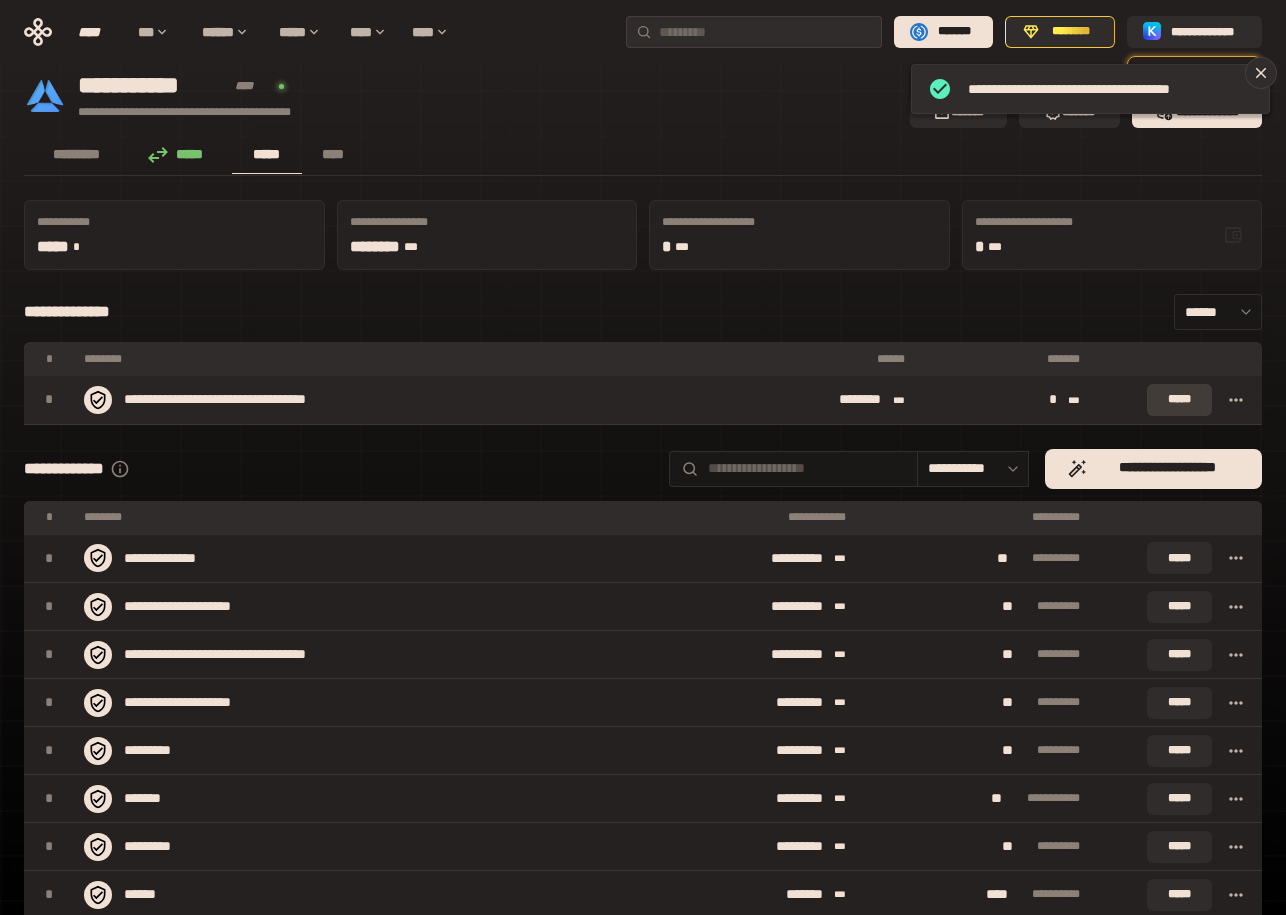 click on "*****" at bounding box center [1179, 400] 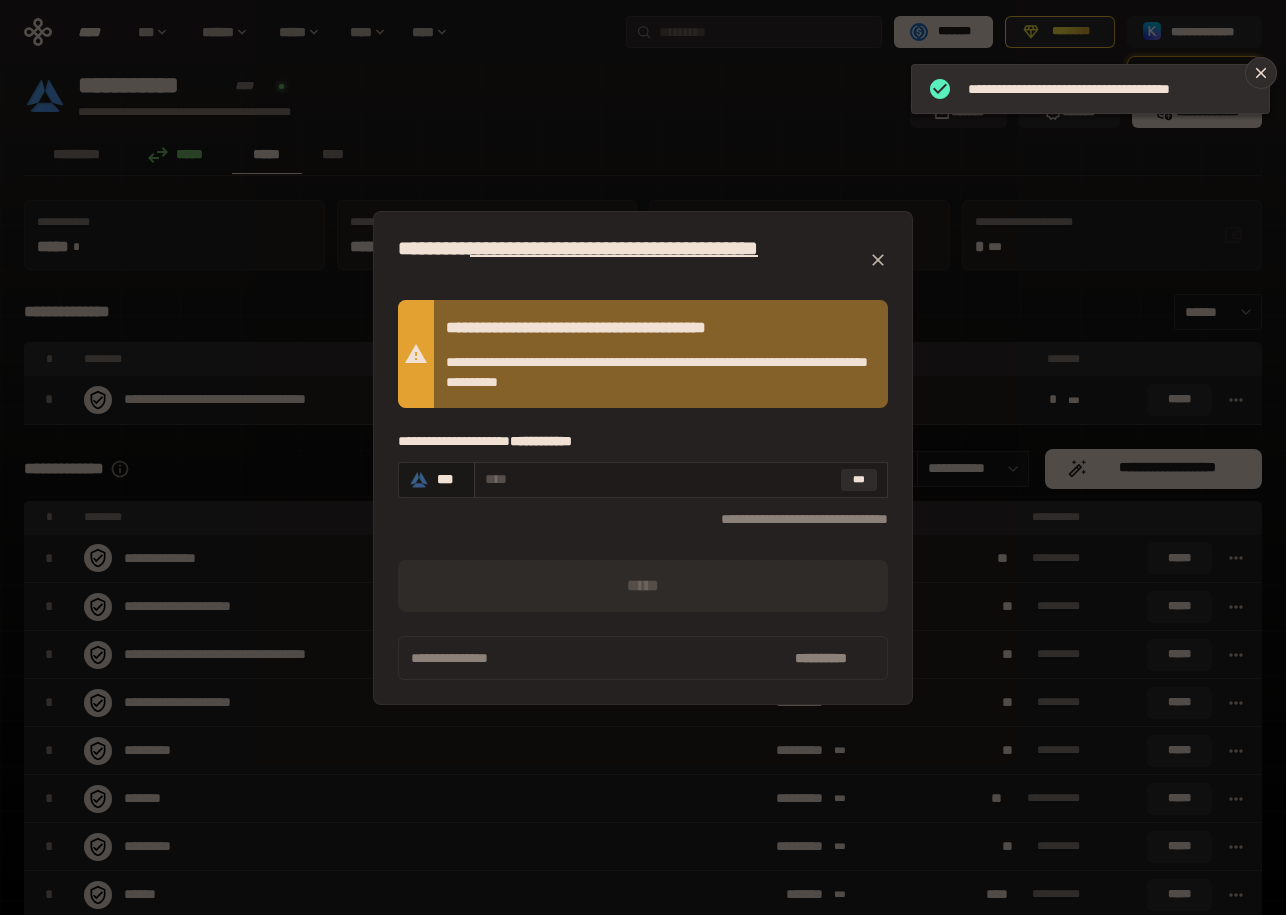 click at bounding box center (659, 479) 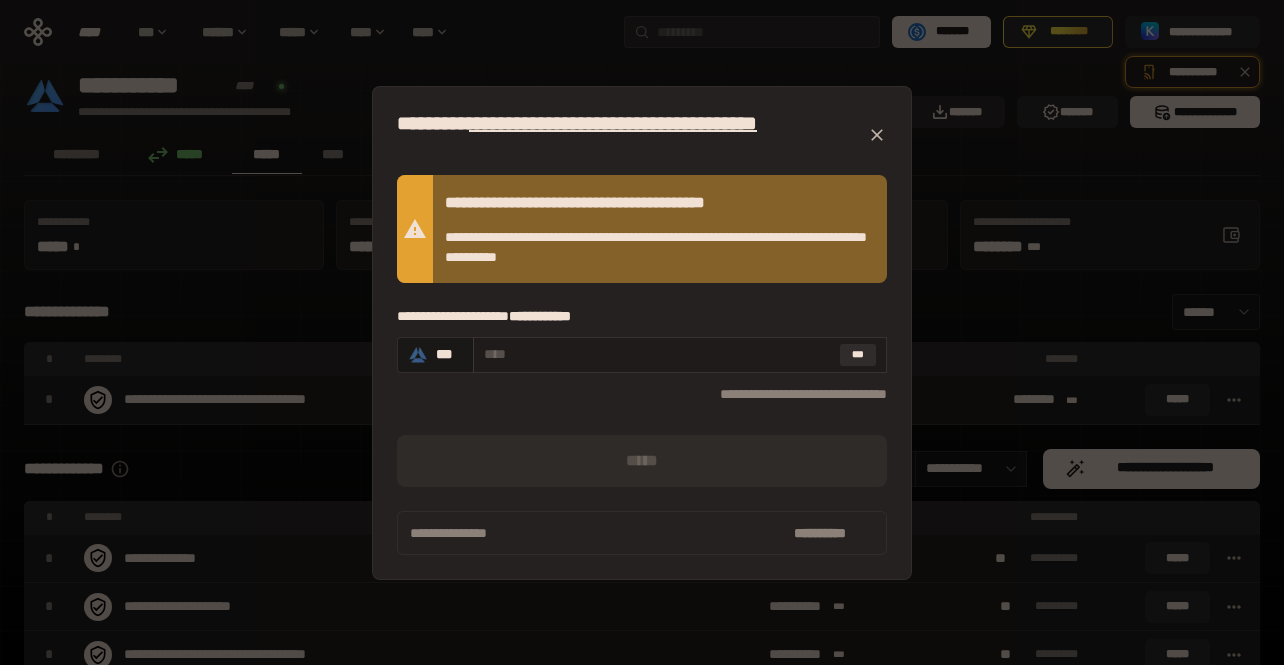 click at bounding box center [658, 354] 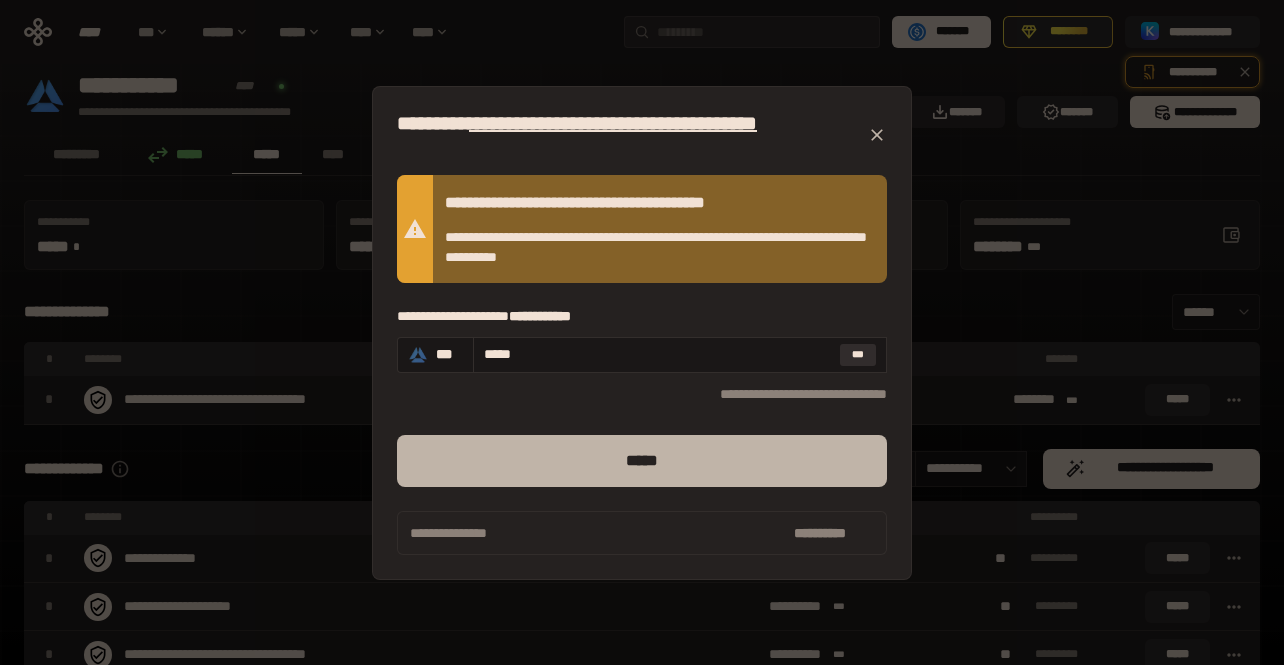 type on "*****" 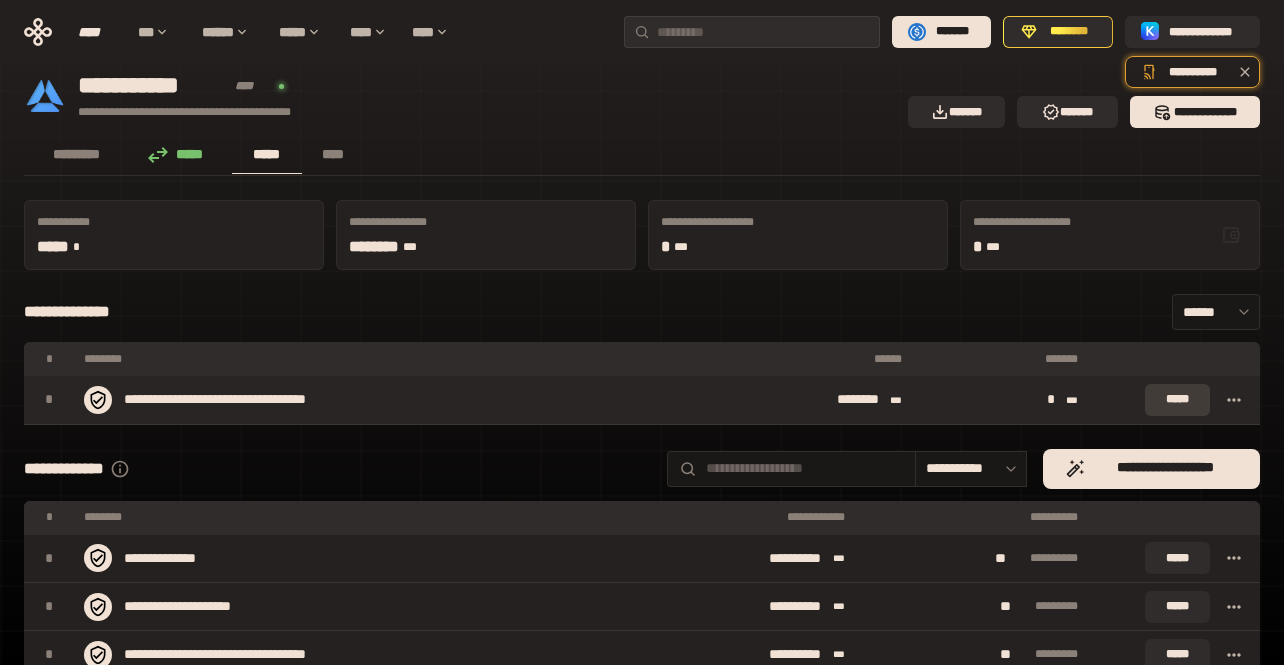 click on "*****" at bounding box center (1177, 400) 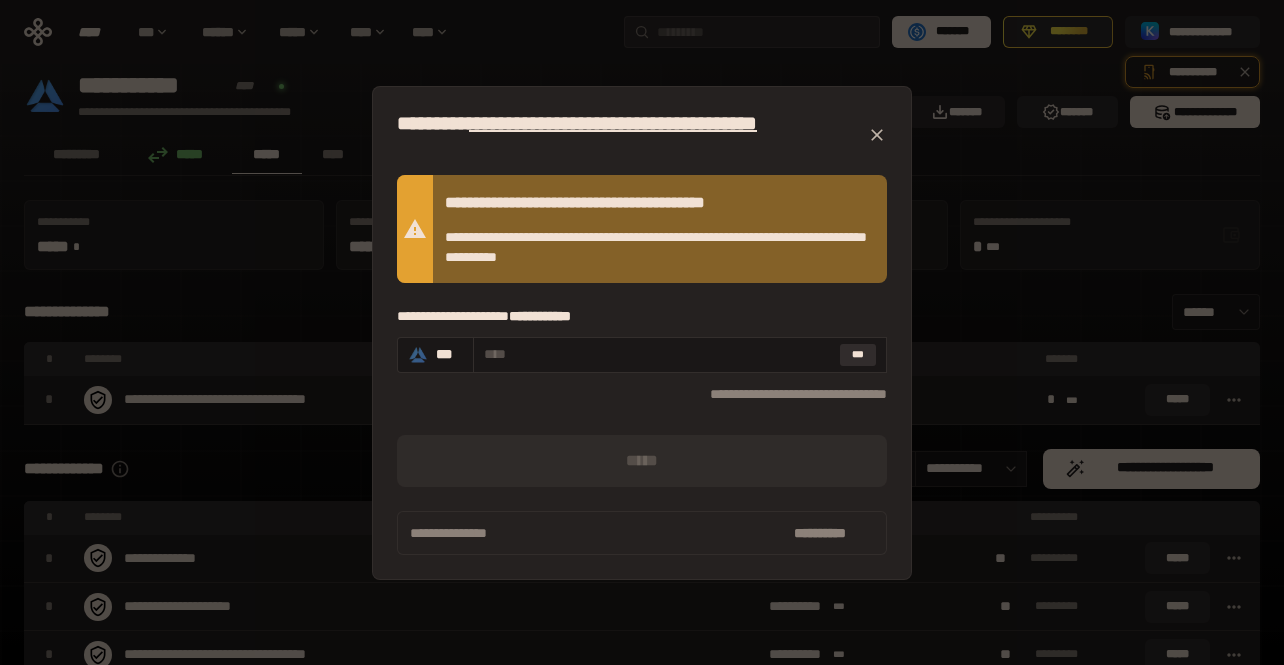 click 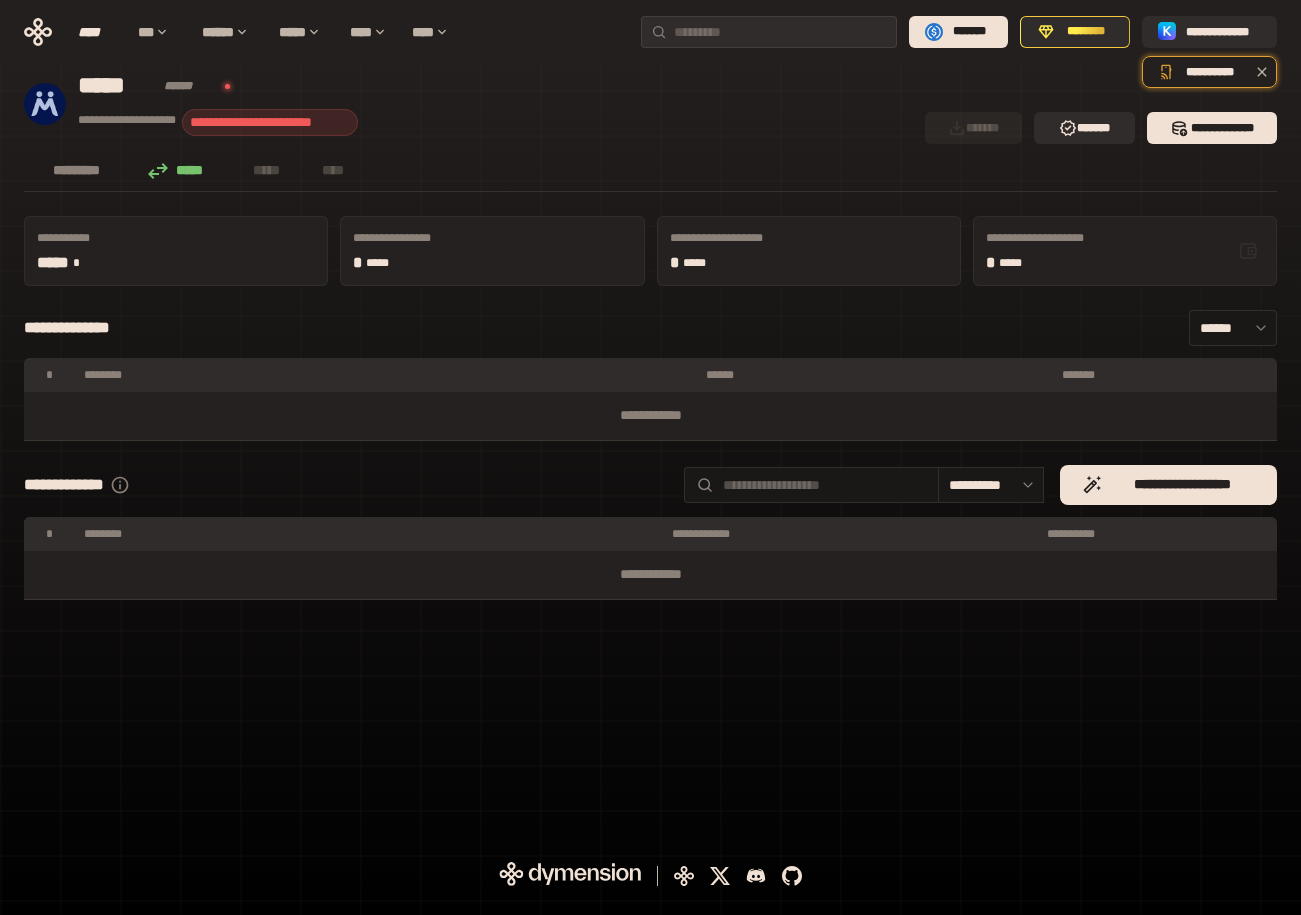 scroll, scrollTop: 0, scrollLeft: 0, axis: both 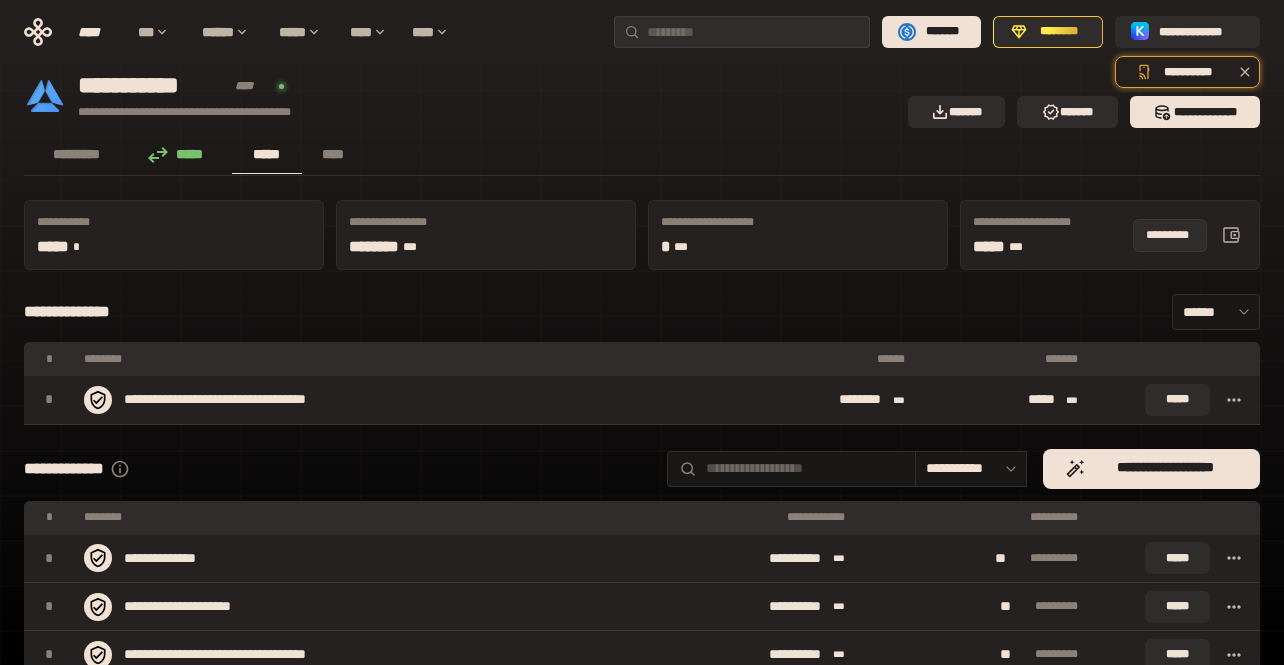click 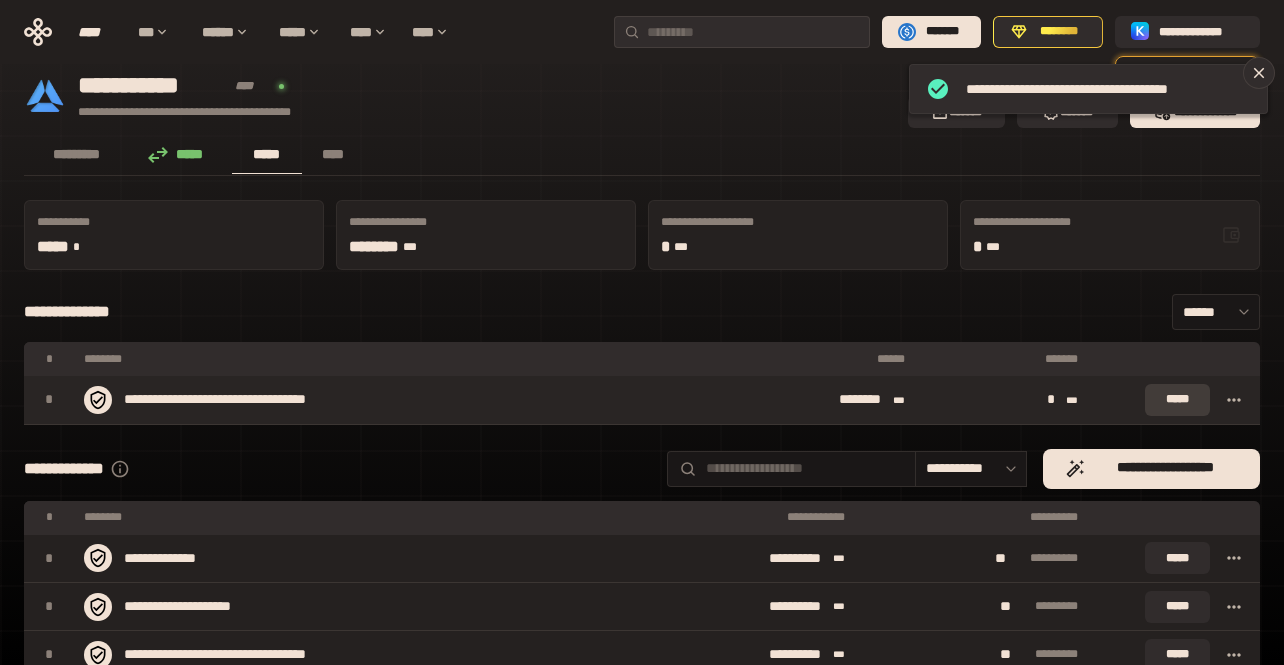 click on "*****" at bounding box center (1177, 400) 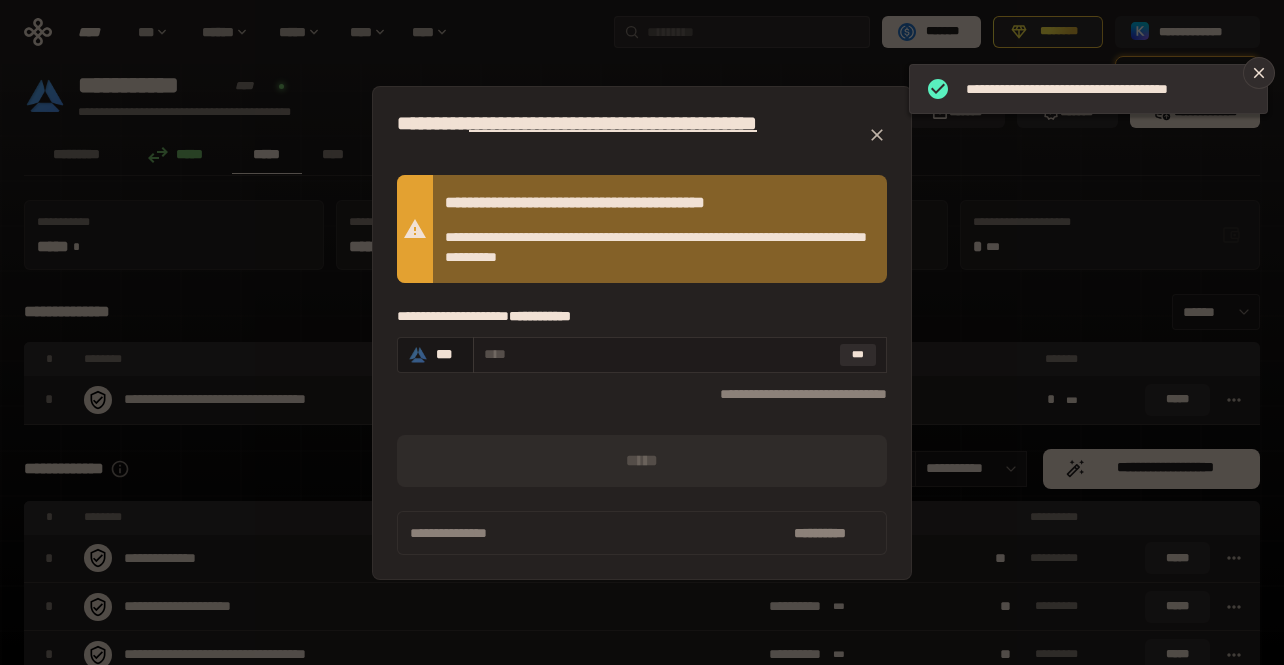 click at bounding box center [658, 354] 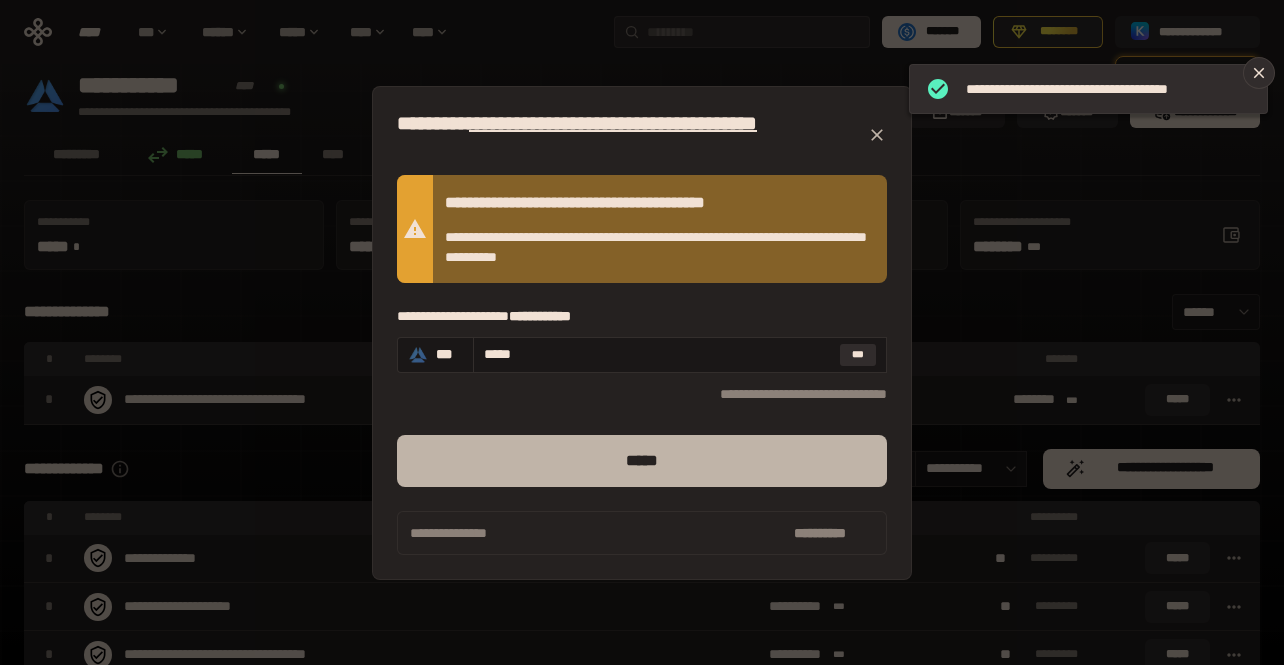 type on "*****" 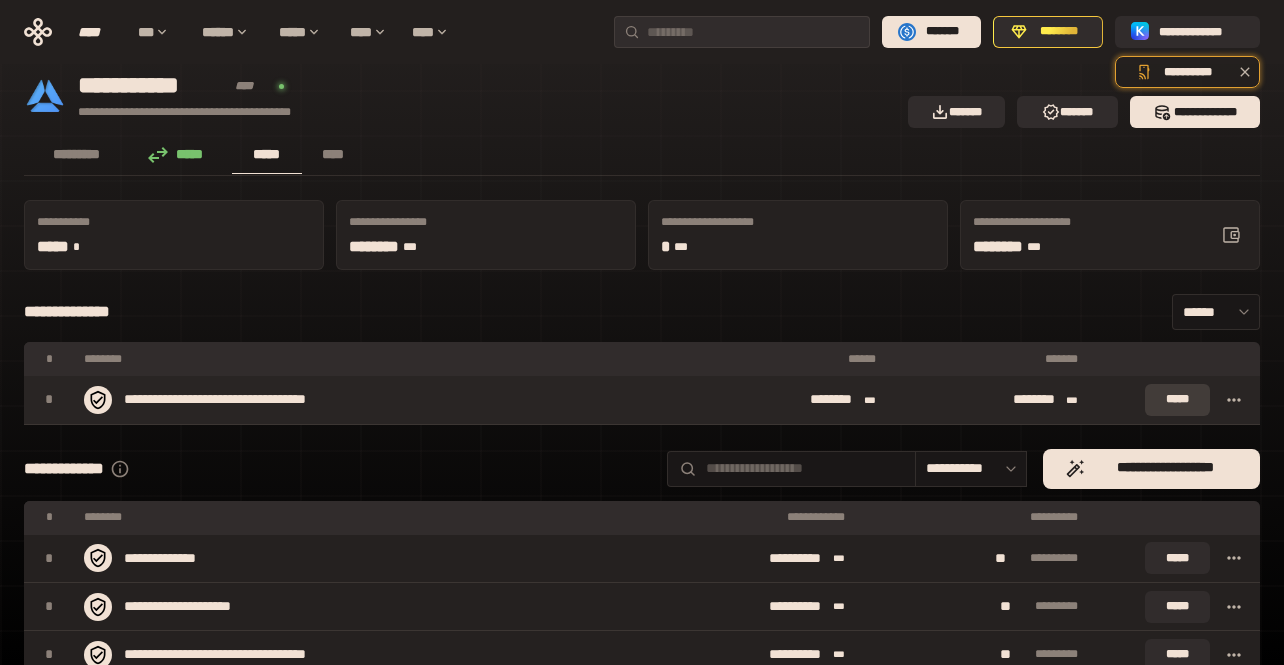 click on "*****" at bounding box center [1177, 400] 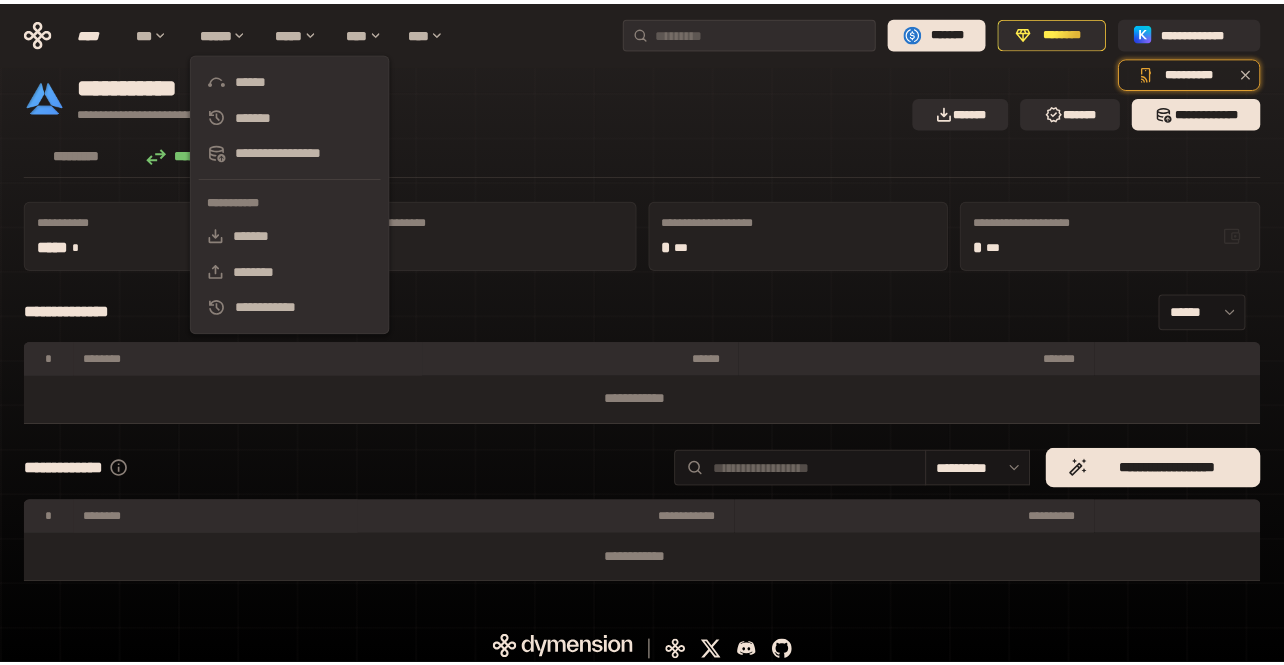 scroll, scrollTop: 0, scrollLeft: 0, axis: both 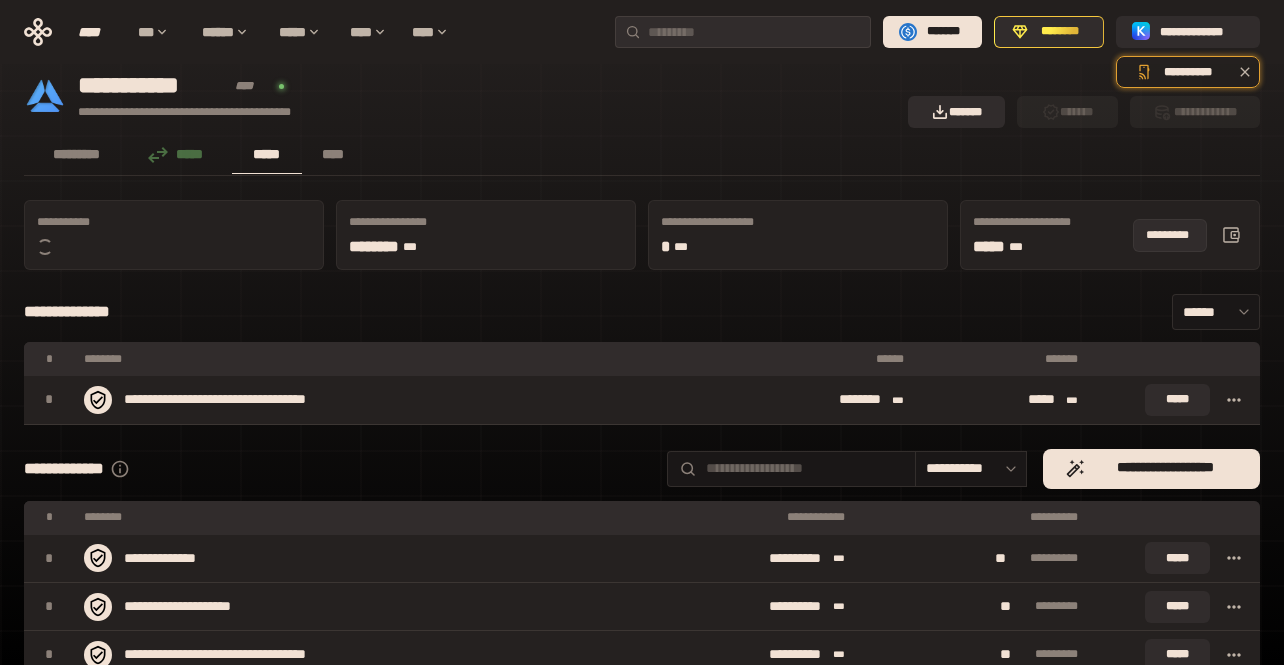 click 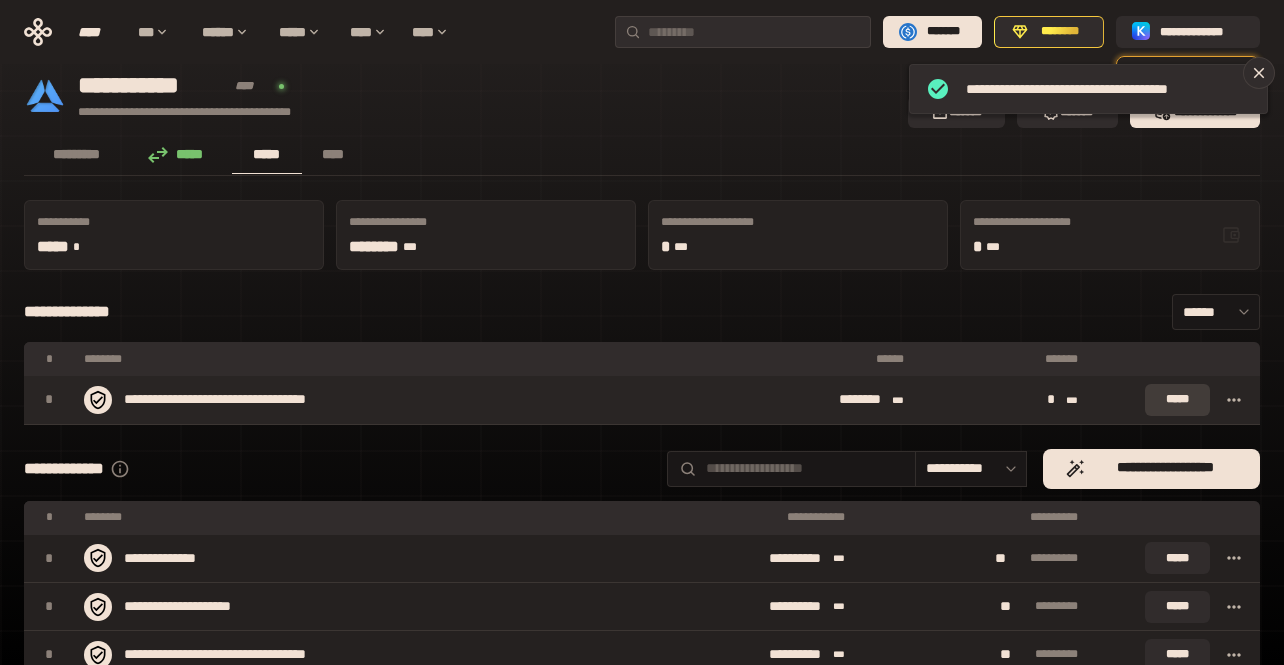 click on "*****" at bounding box center [1177, 400] 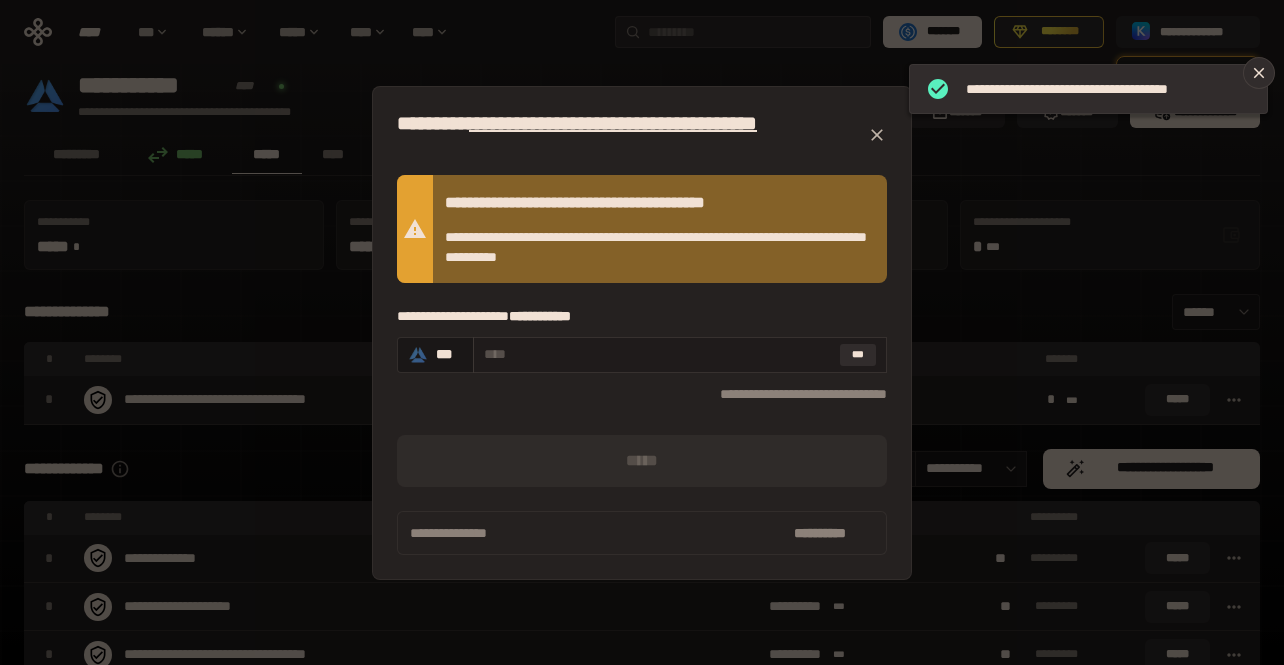 click at bounding box center (658, 354) 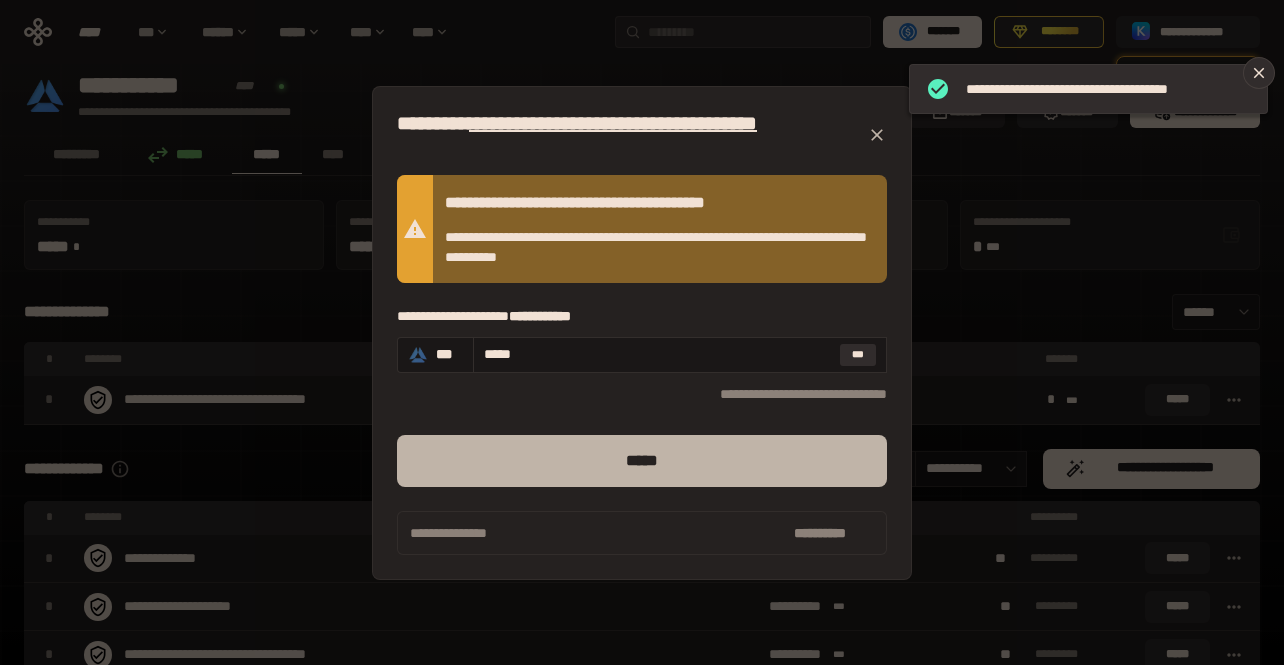 type on "*****" 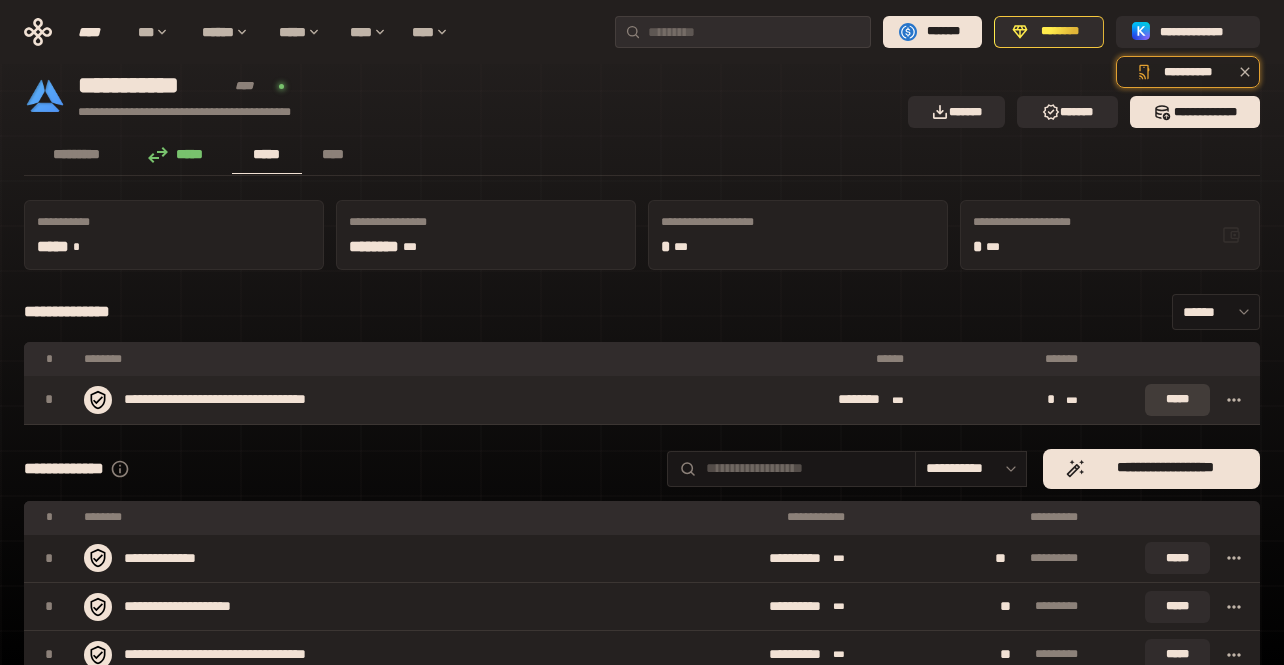 click on "*****" at bounding box center [1177, 400] 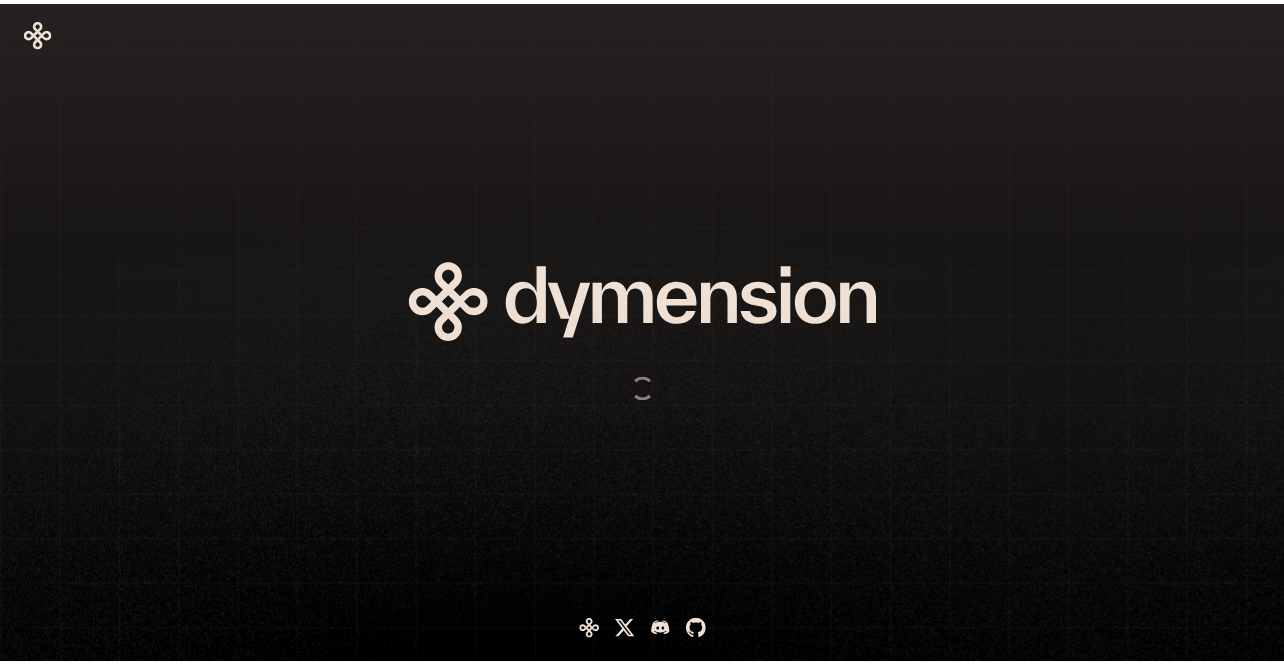 scroll, scrollTop: 0, scrollLeft: 0, axis: both 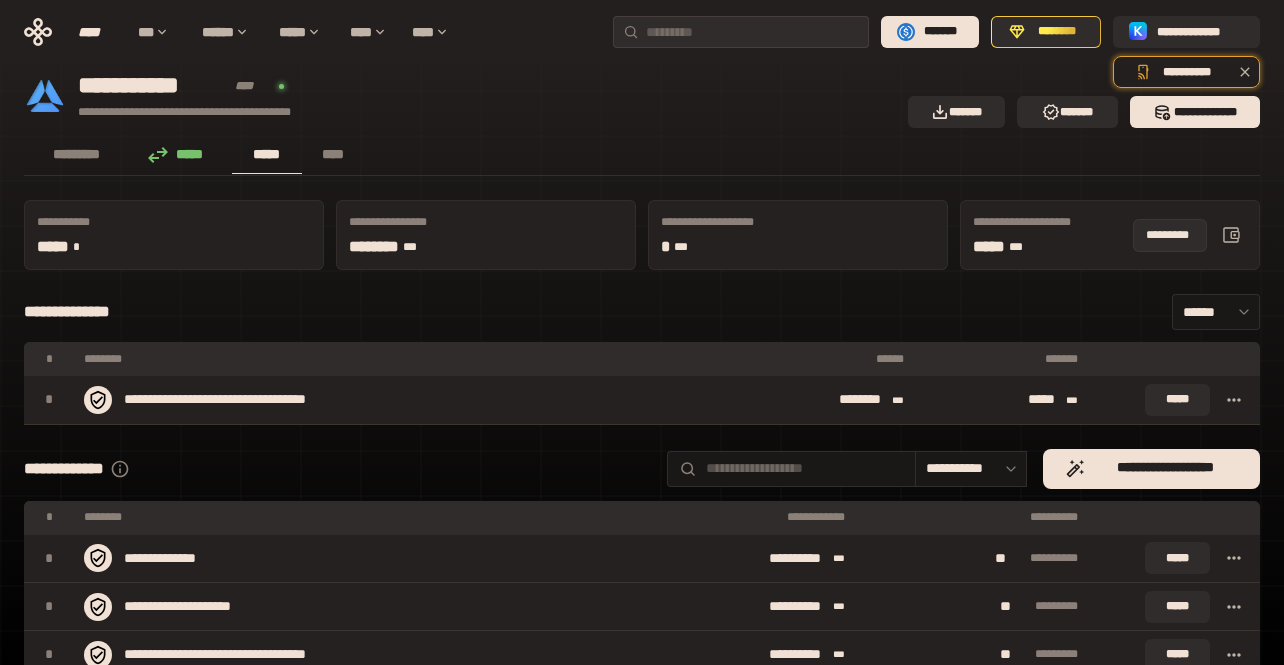 click 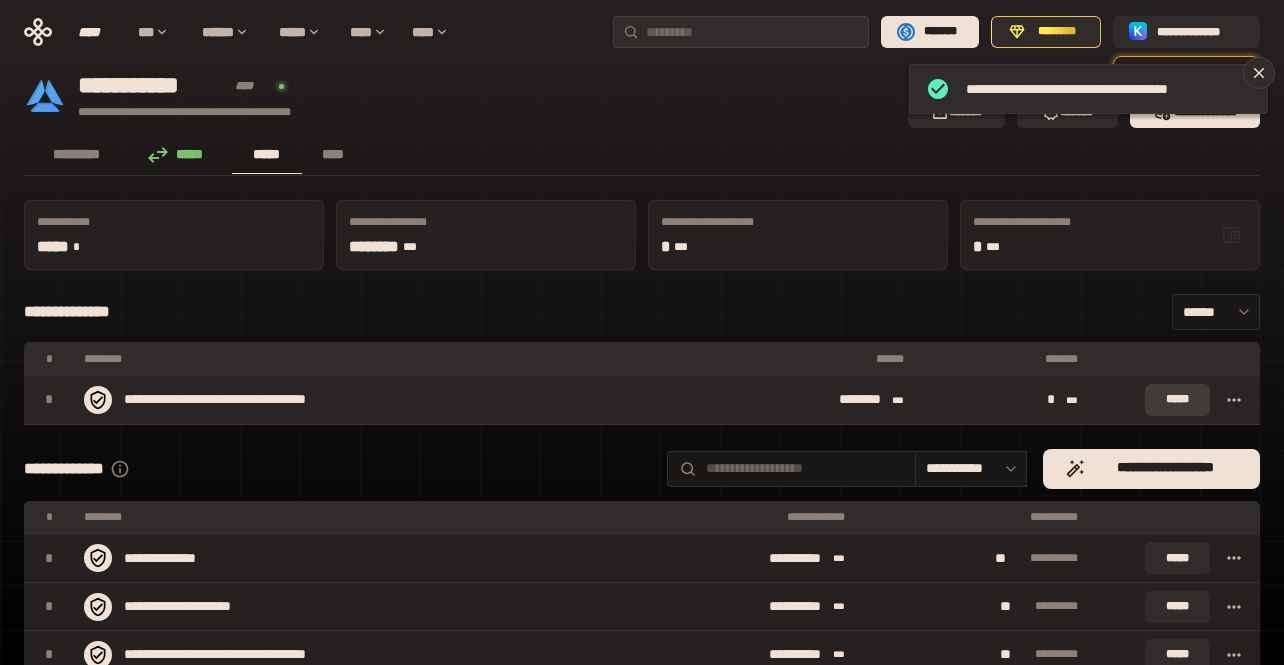 click on "*****" at bounding box center (1177, 400) 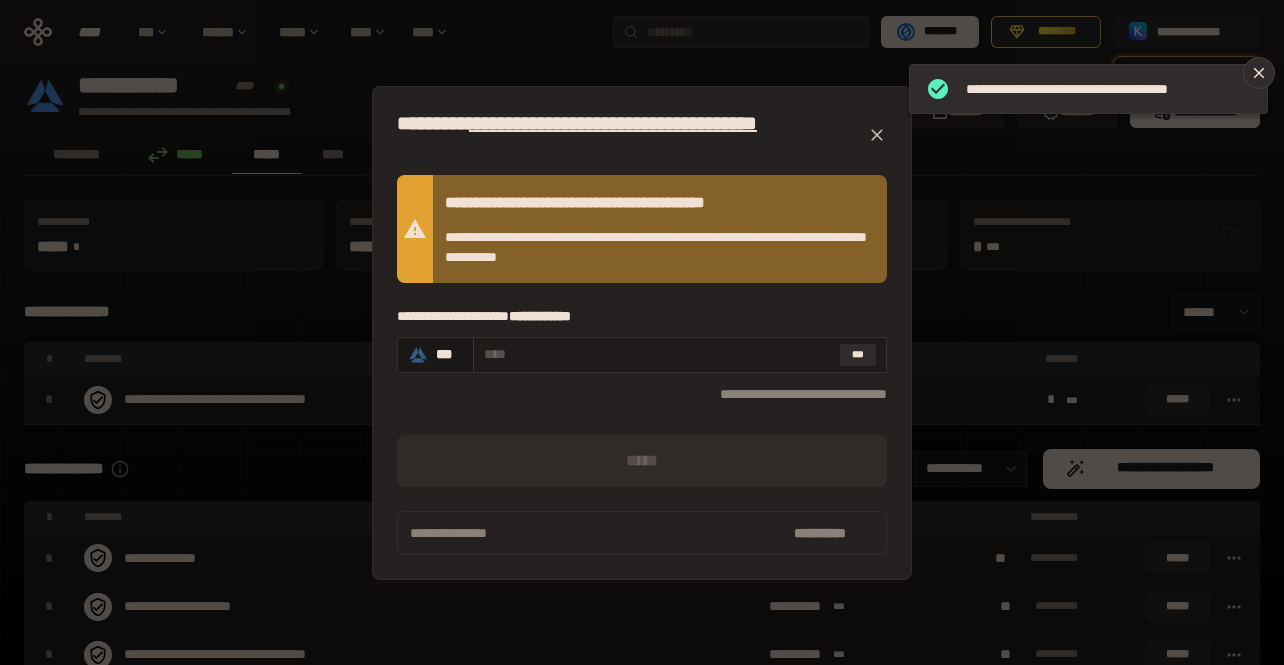 click at bounding box center [658, 354] 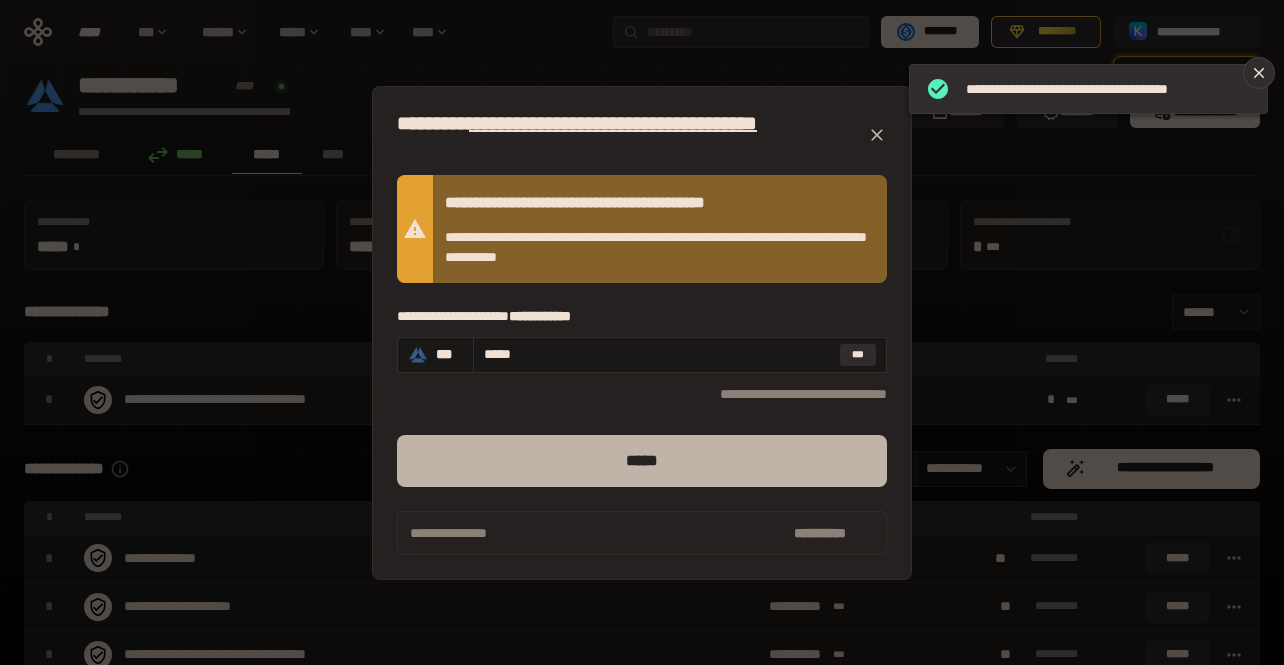 type on "*****" 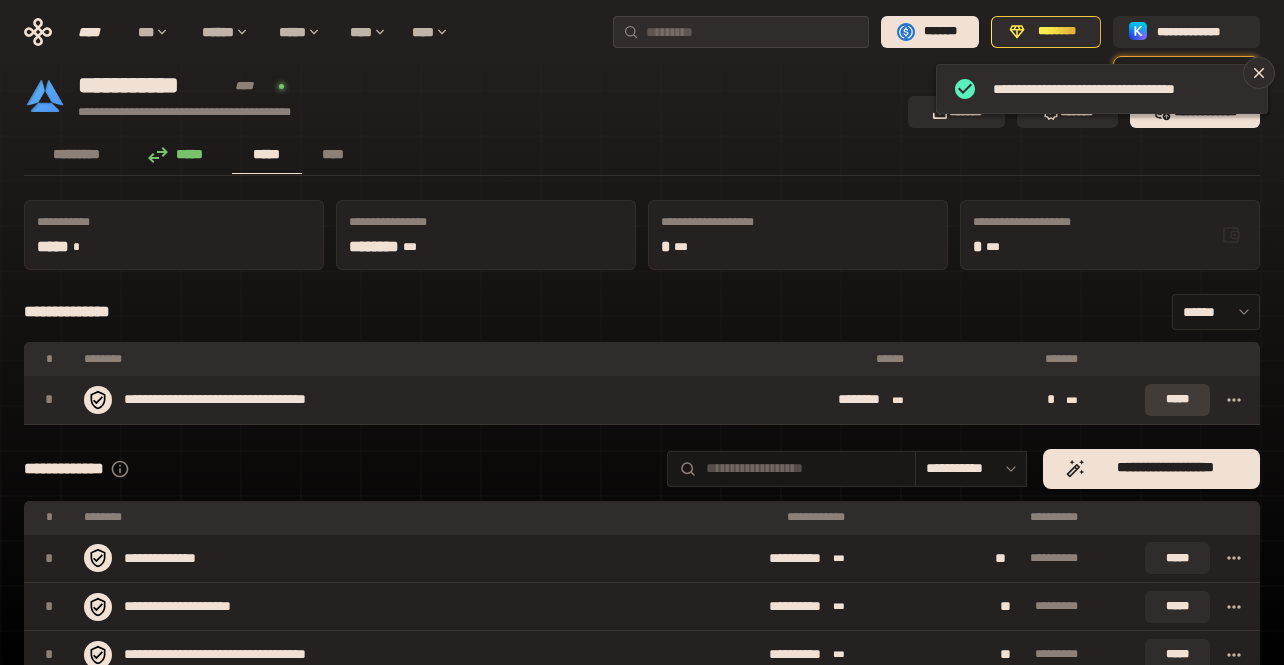click on "*****" at bounding box center (1177, 400) 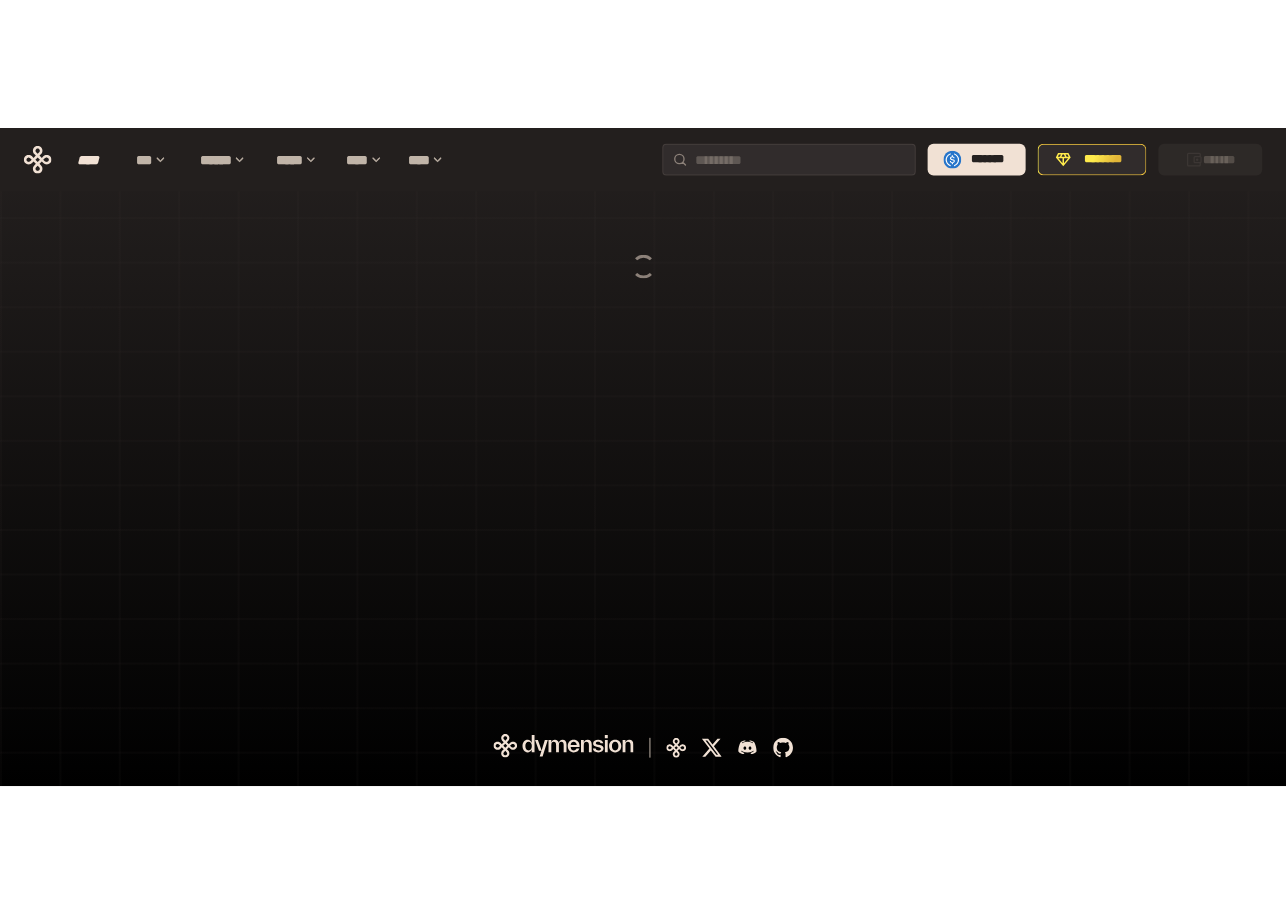 scroll, scrollTop: 0, scrollLeft: 0, axis: both 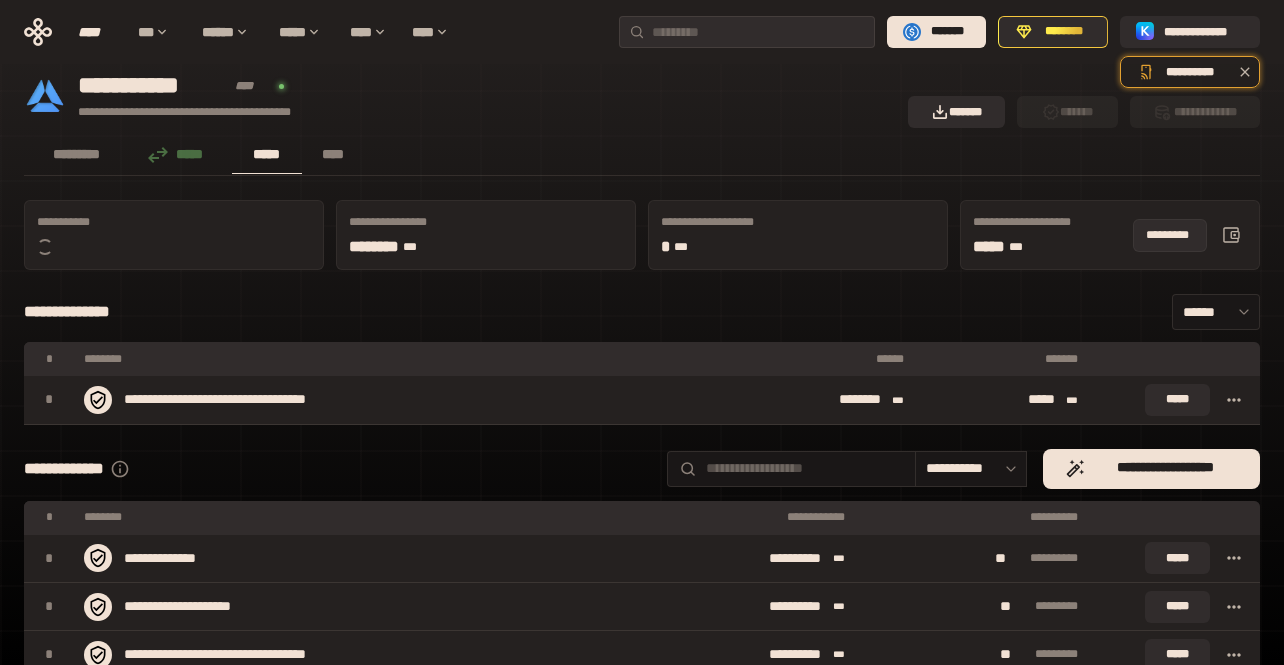 click 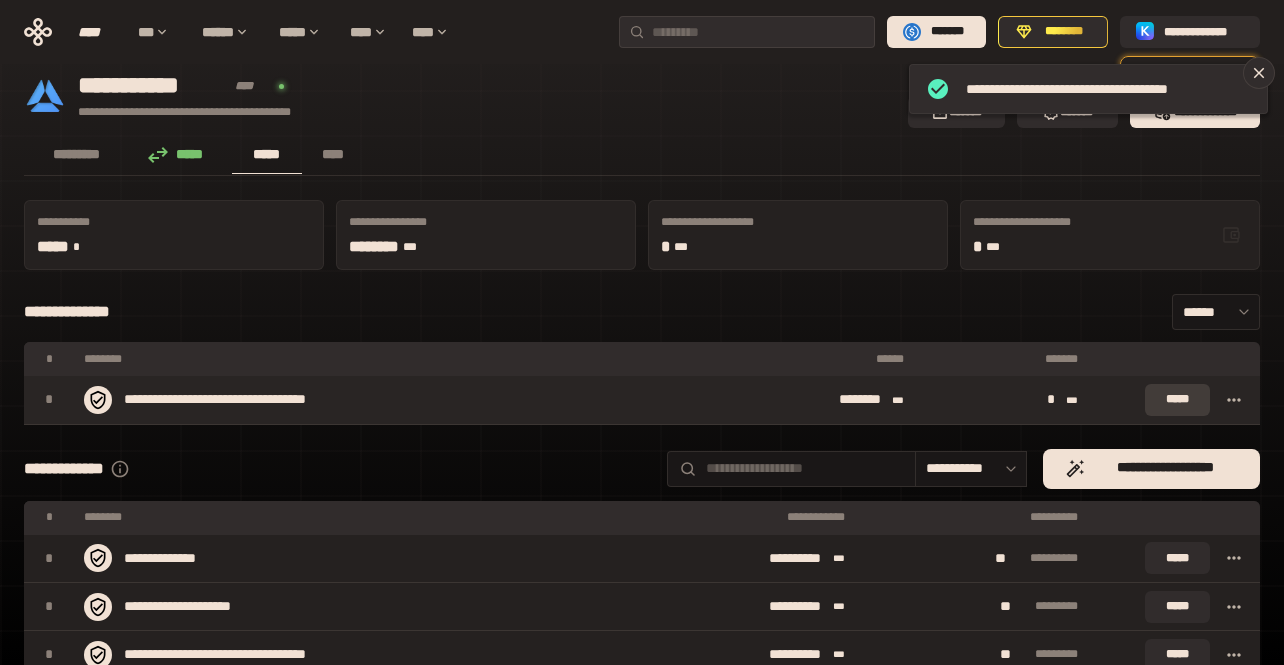 click on "*****" at bounding box center (1177, 400) 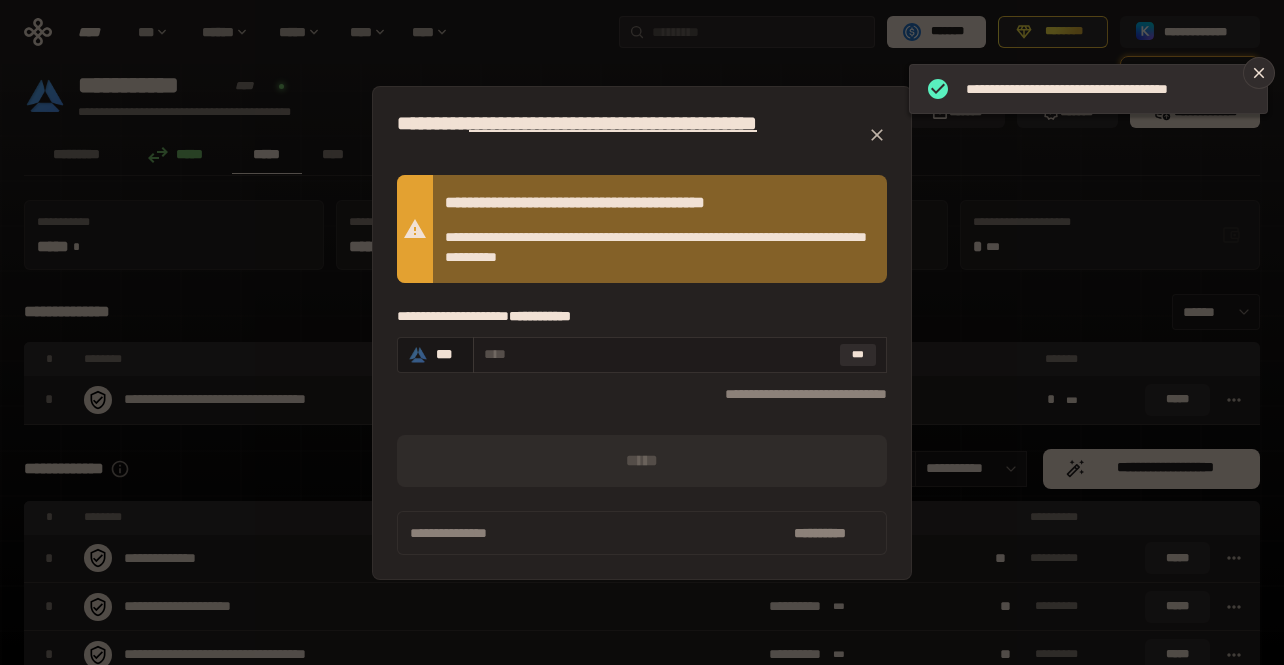 click at bounding box center [658, 354] 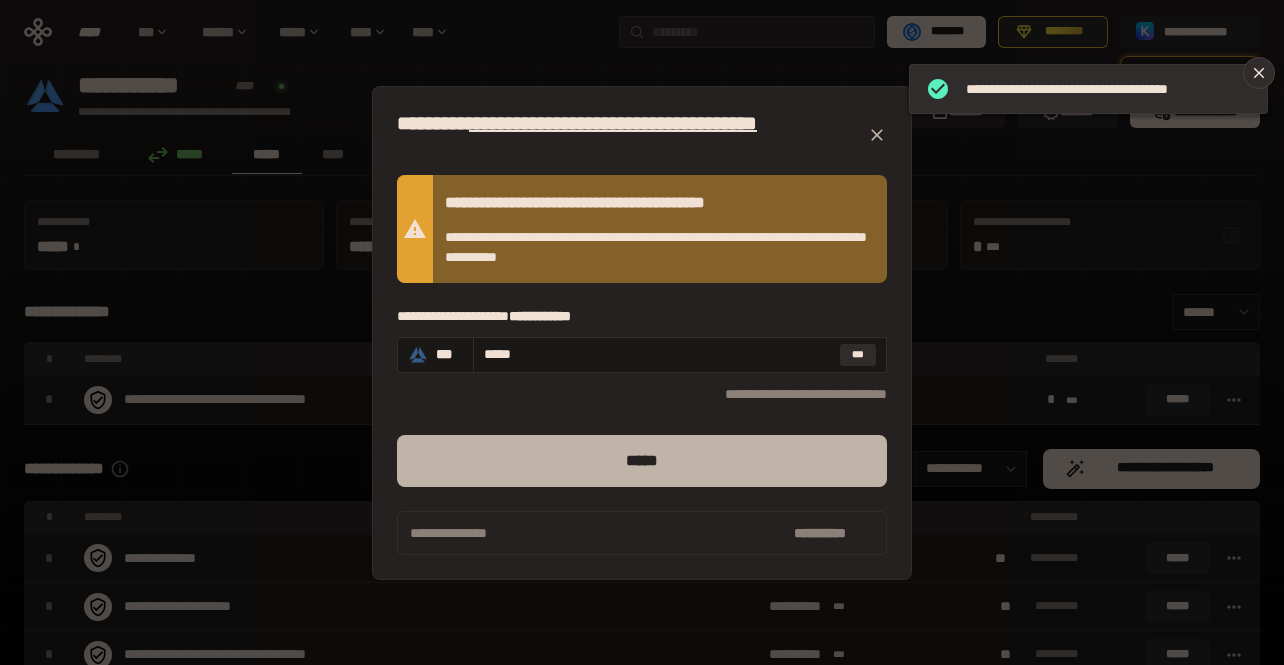 type on "*****" 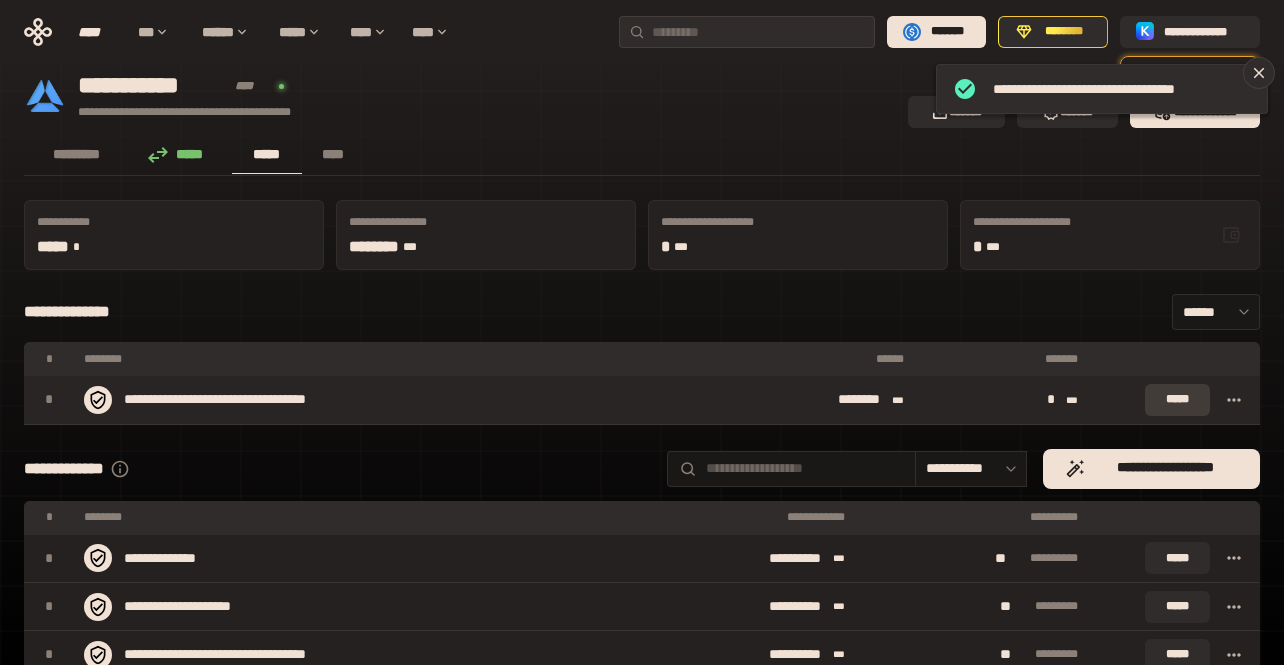click on "*****" at bounding box center (1177, 400) 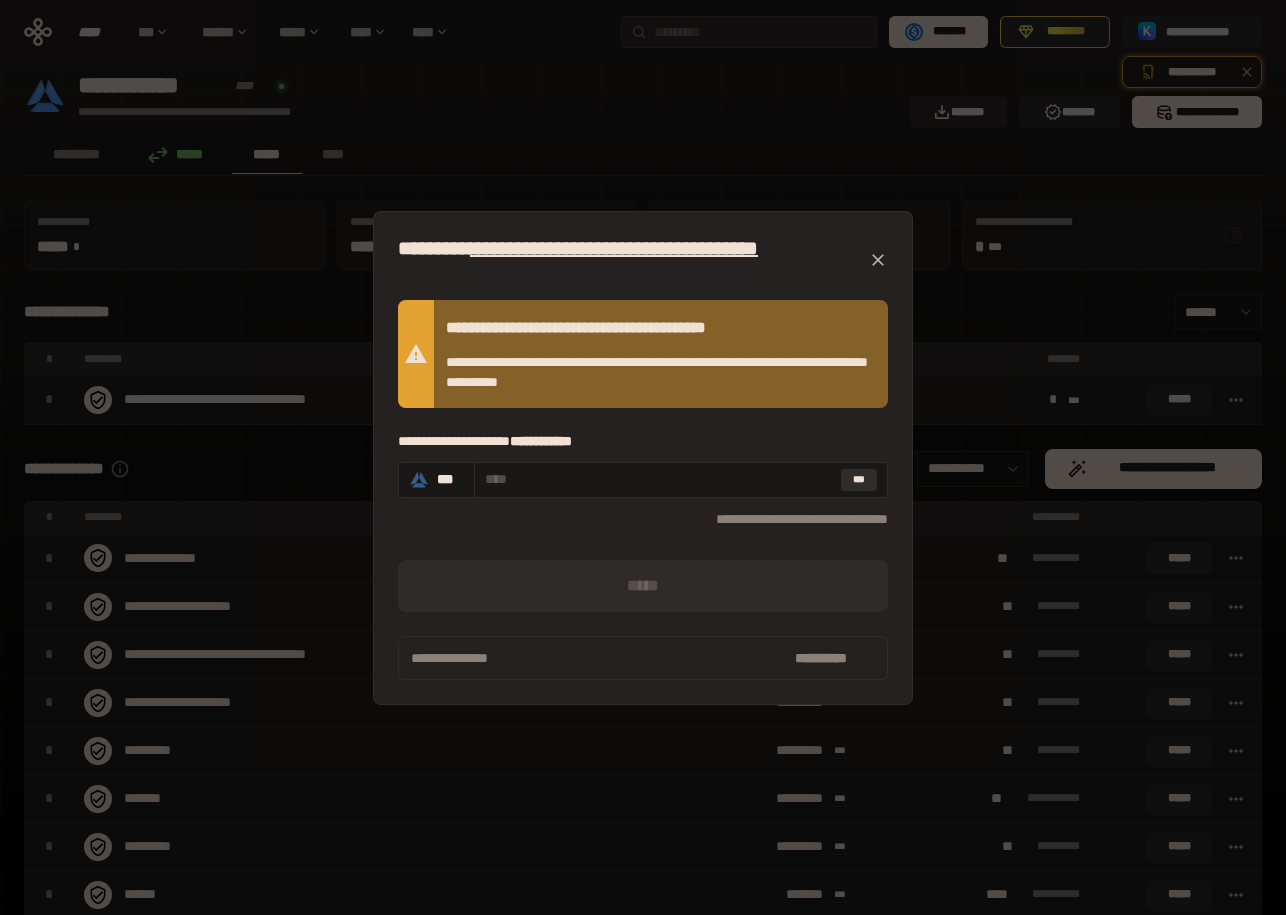 click 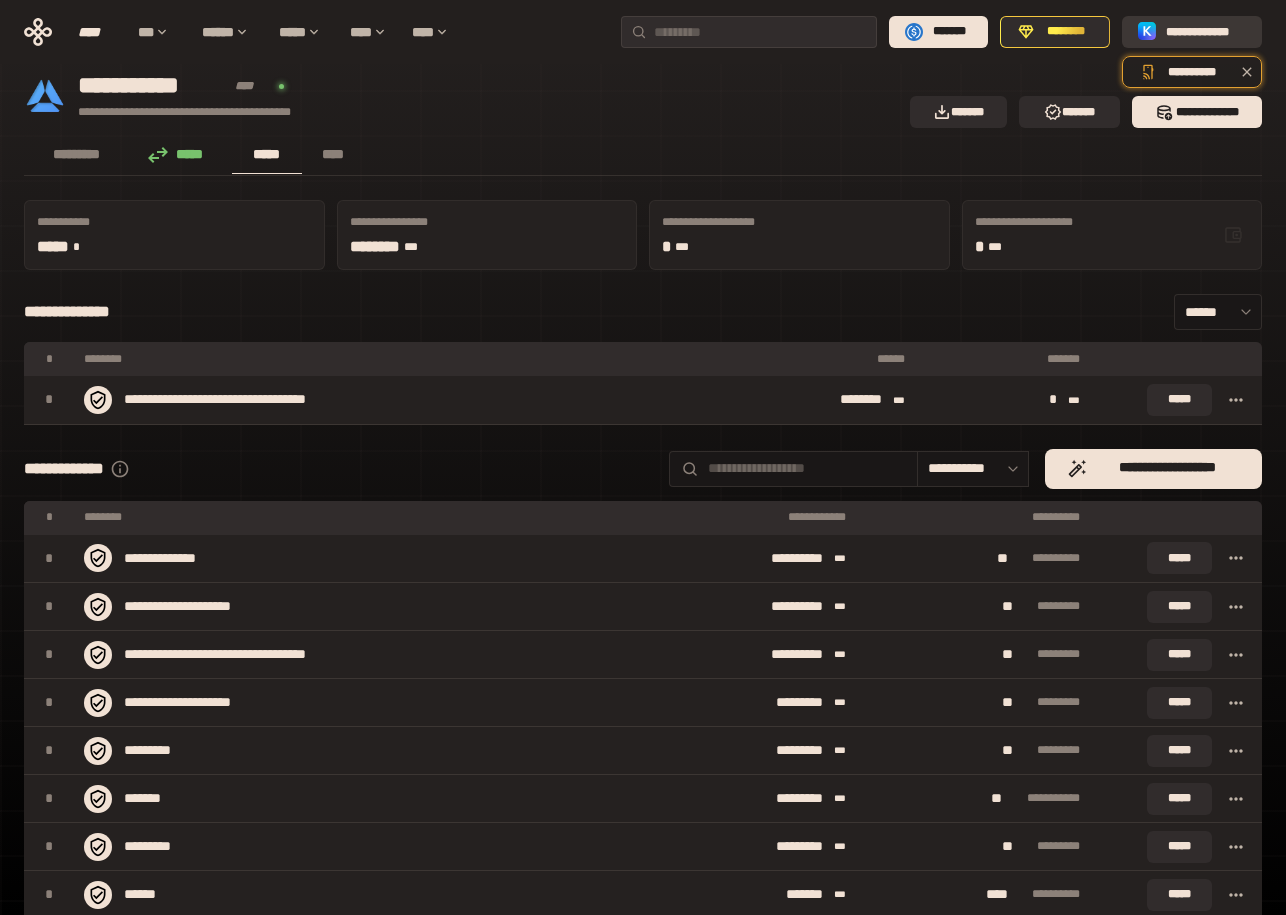 click on "**********" at bounding box center (1206, 32) 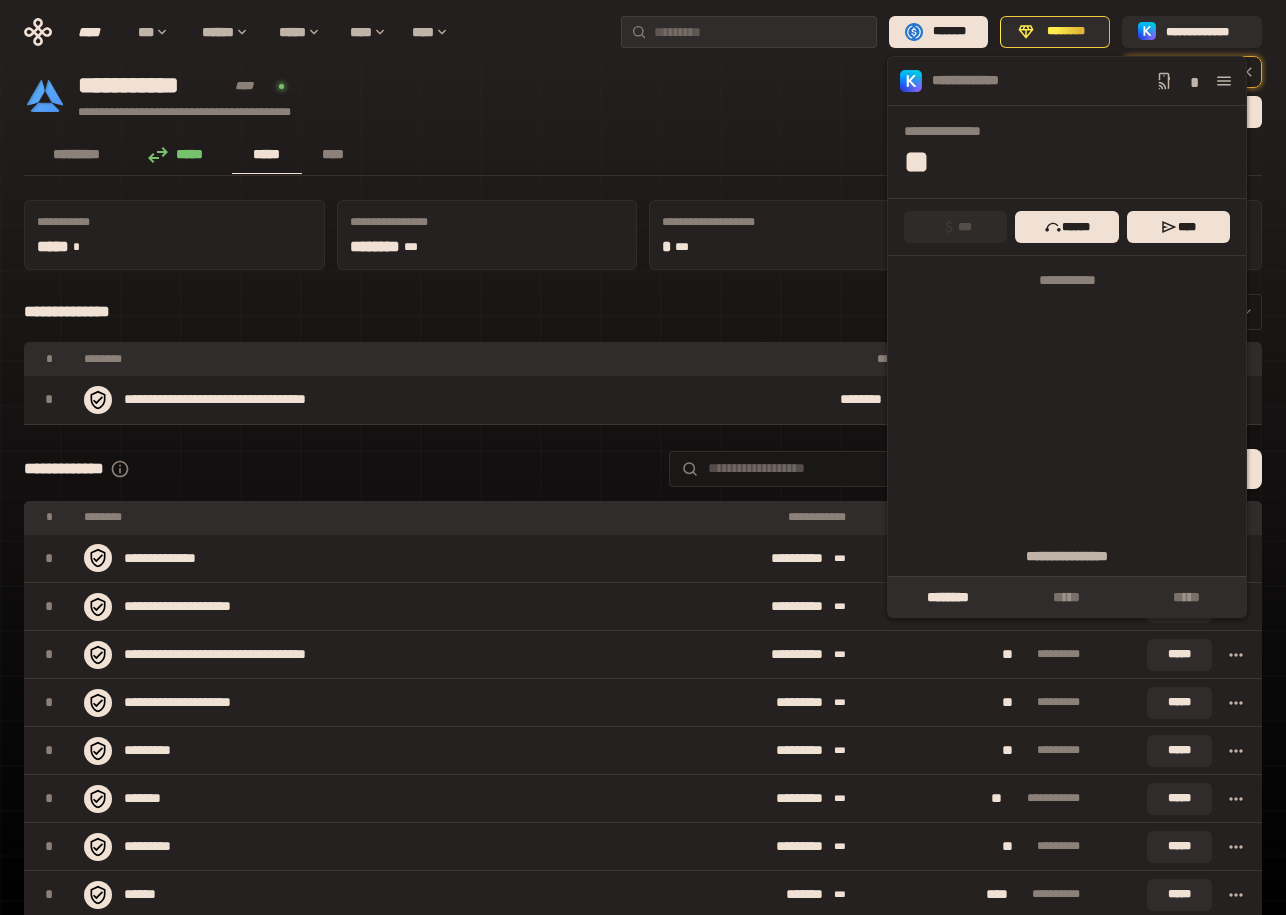 click 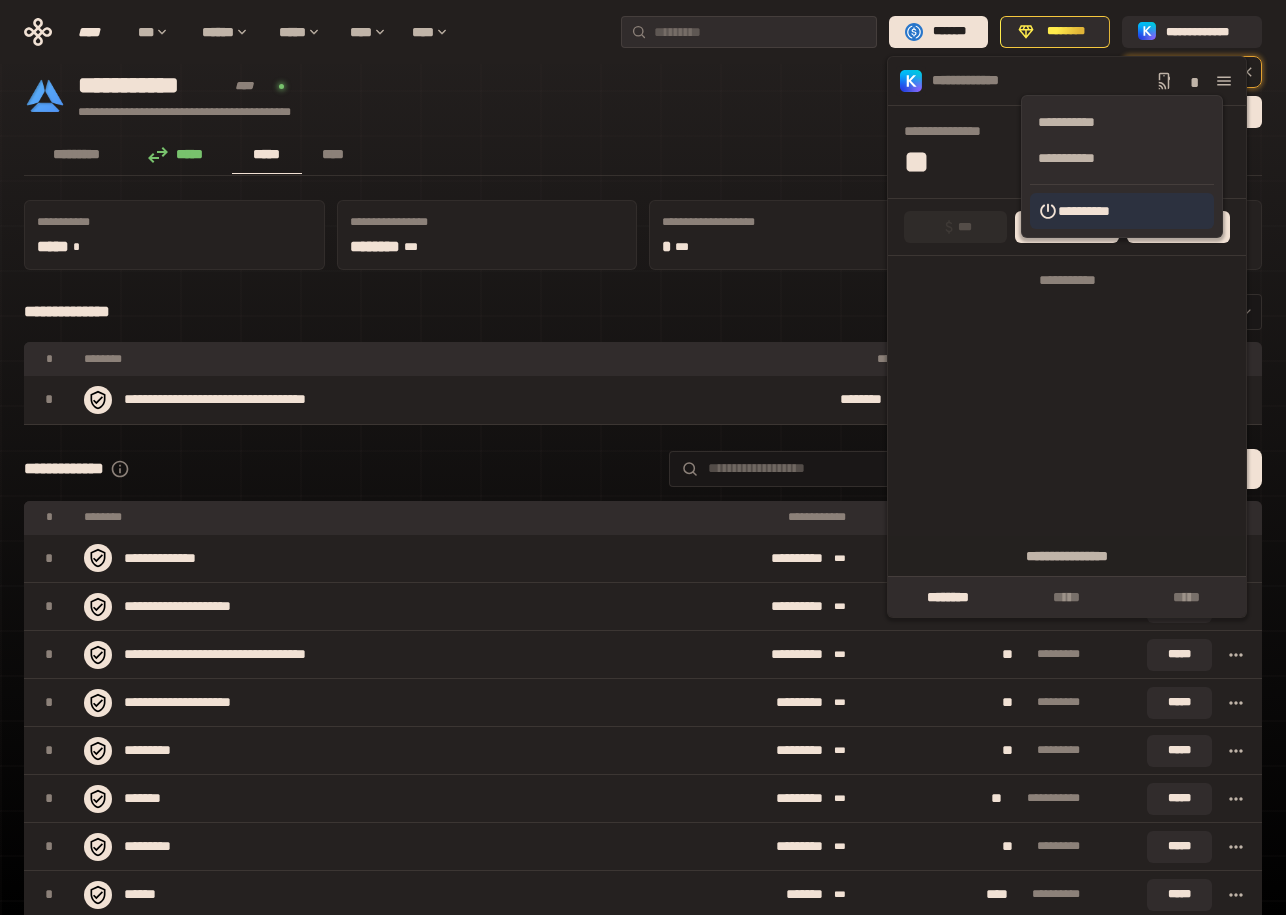 click on "**********" at bounding box center (1122, 211) 